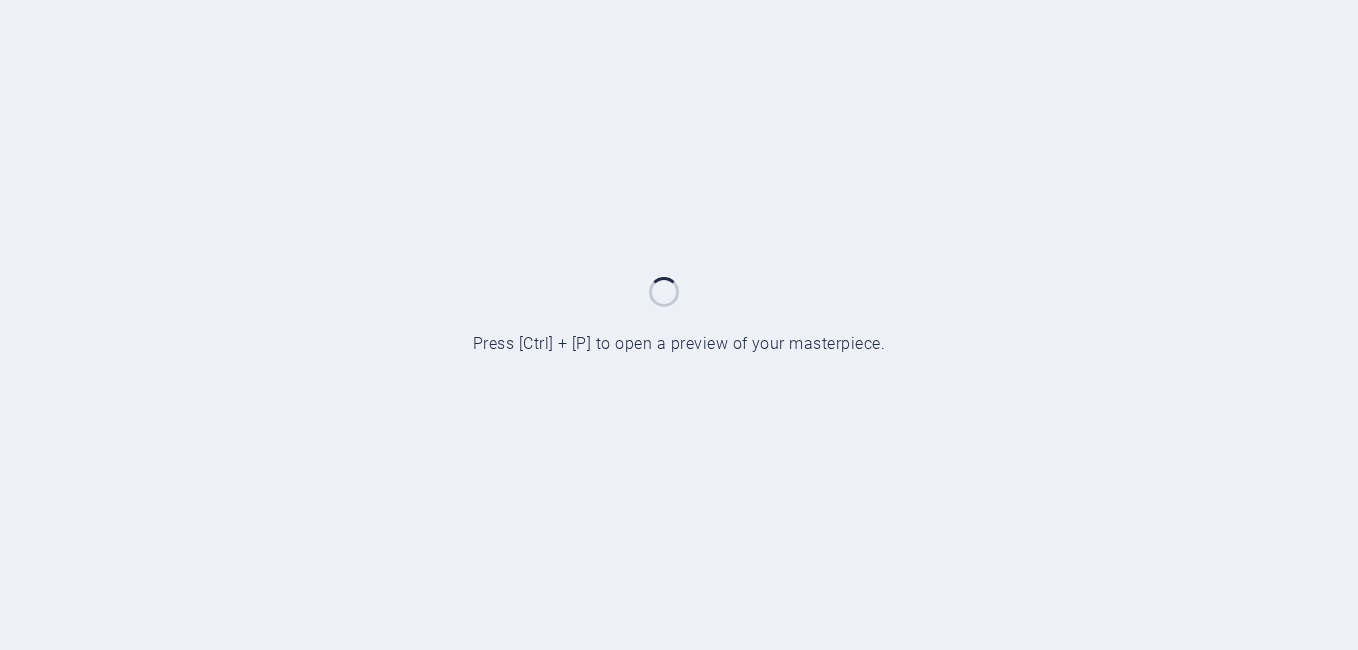 scroll, scrollTop: 0, scrollLeft: 0, axis: both 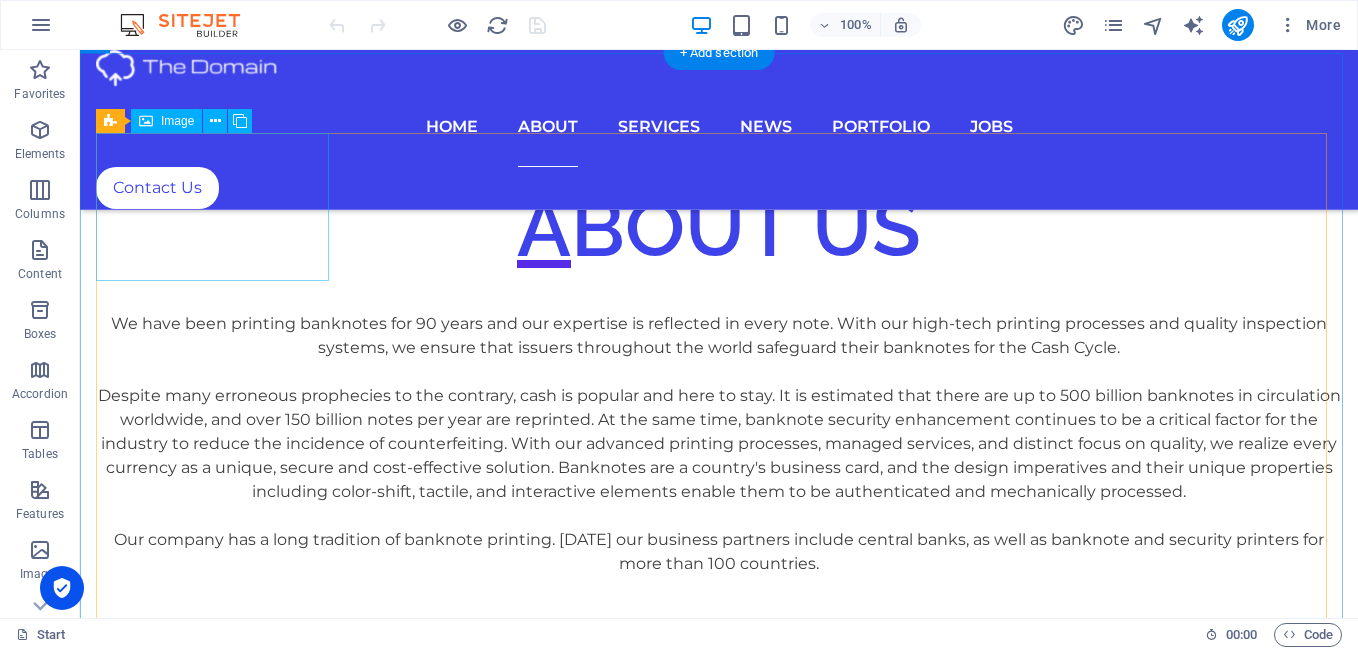 click at bounding box center [214, 1605] 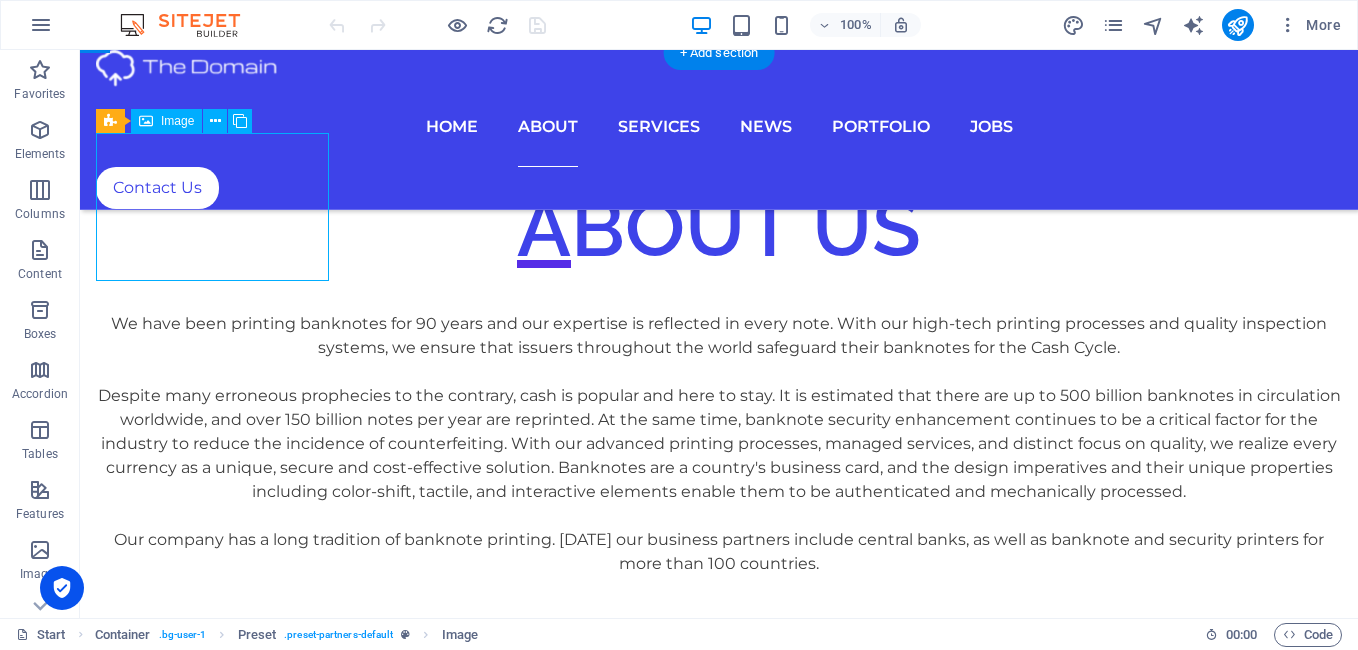 click at bounding box center [214, 1605] 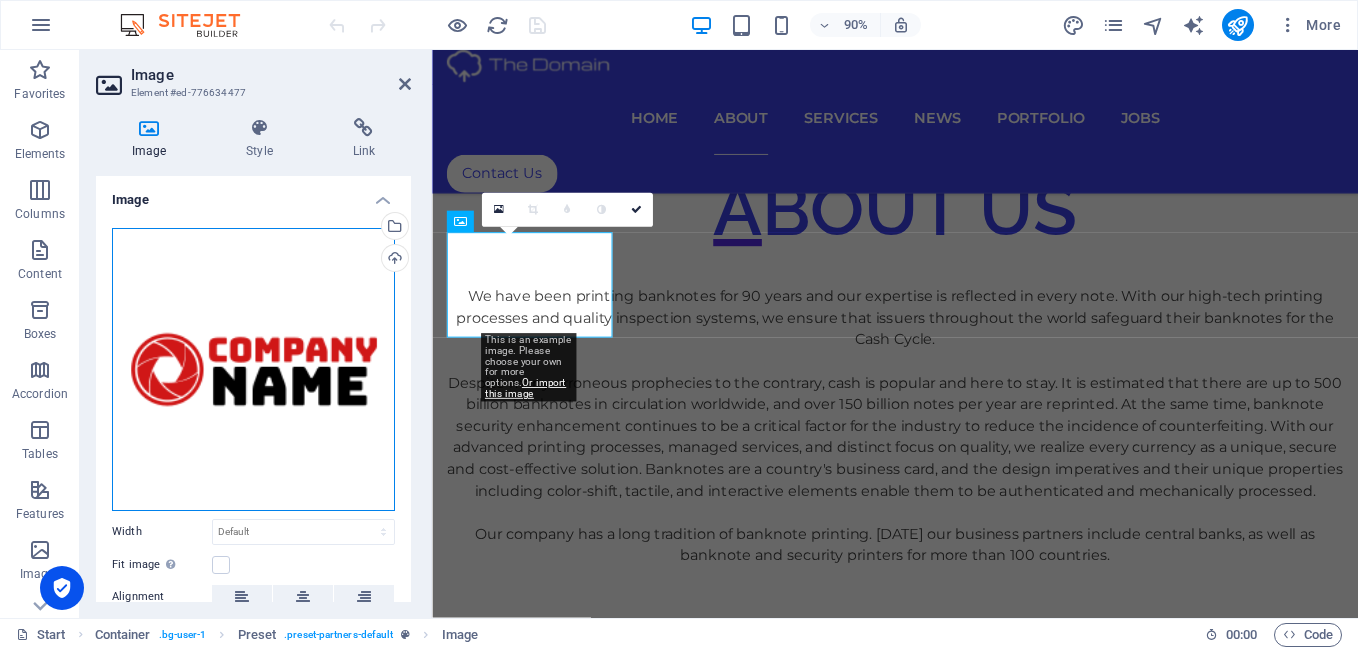click on "Drag files here, click to choose files or select files from Files or our free stock photos & videos" at bounding box center [253, 369] 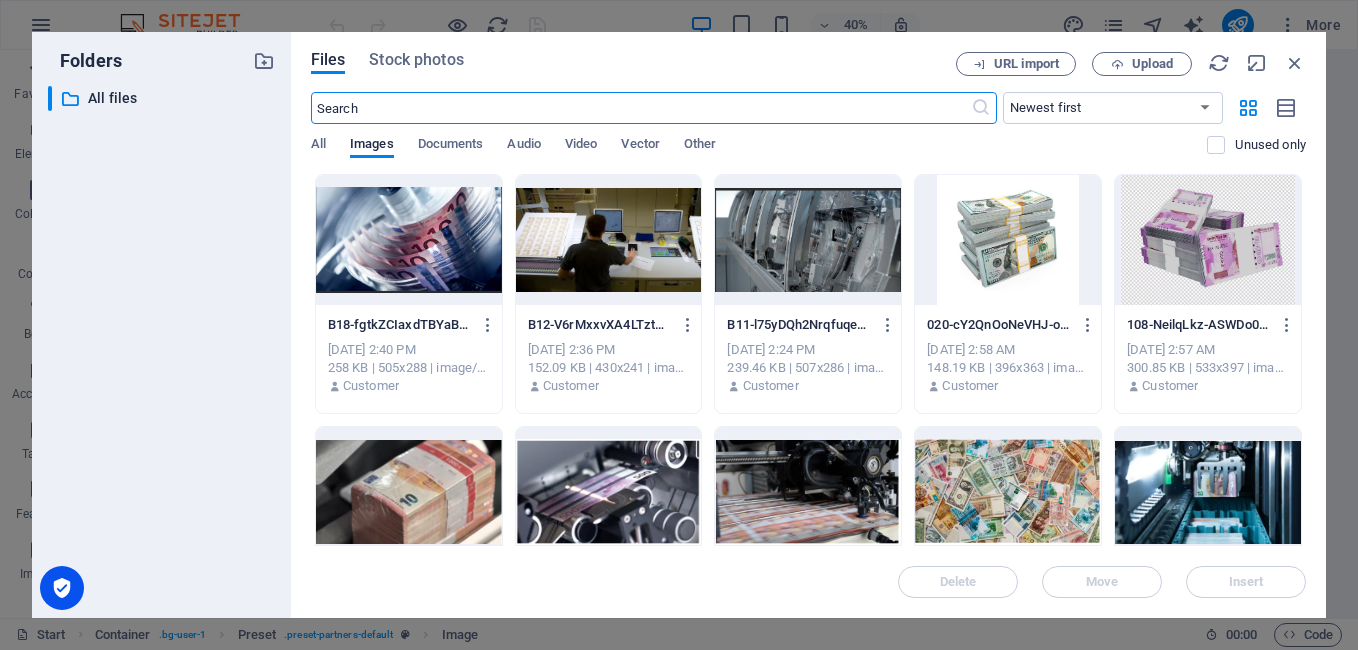 scroll, scrollTop: 2059, scrollLeft: 0, axis: vertical 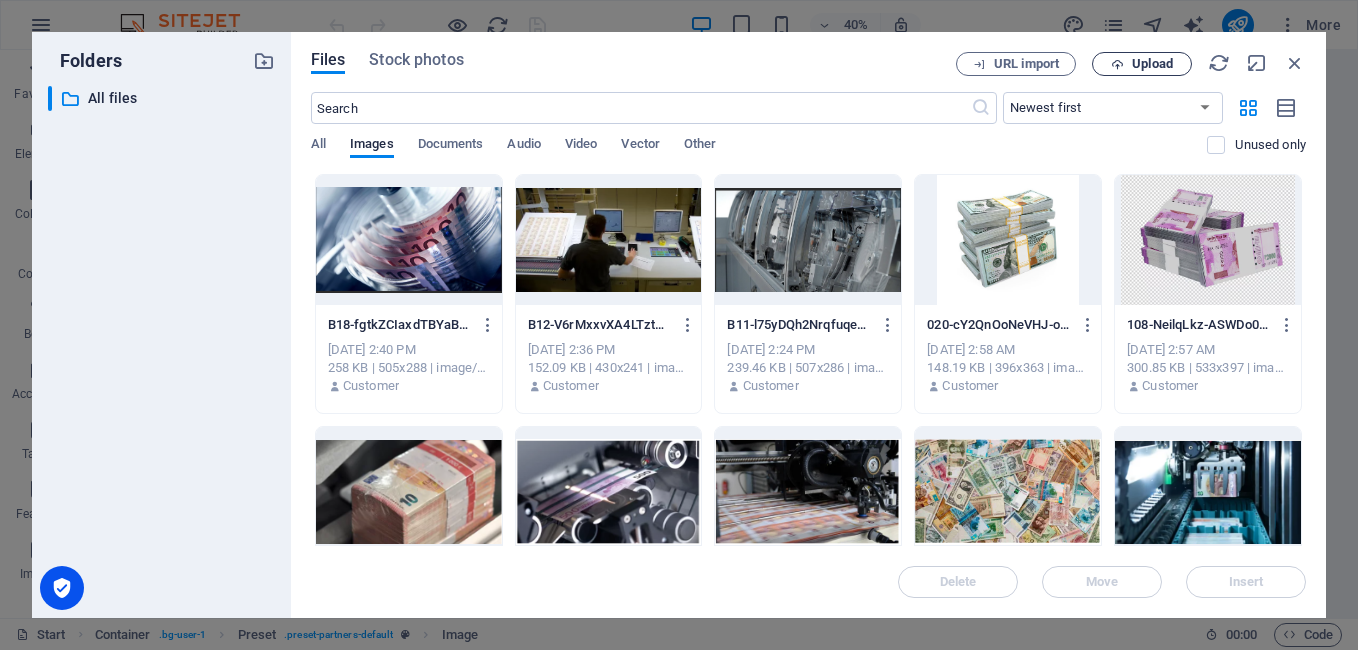 click on "Upload" at bounding box center [1152, 64] 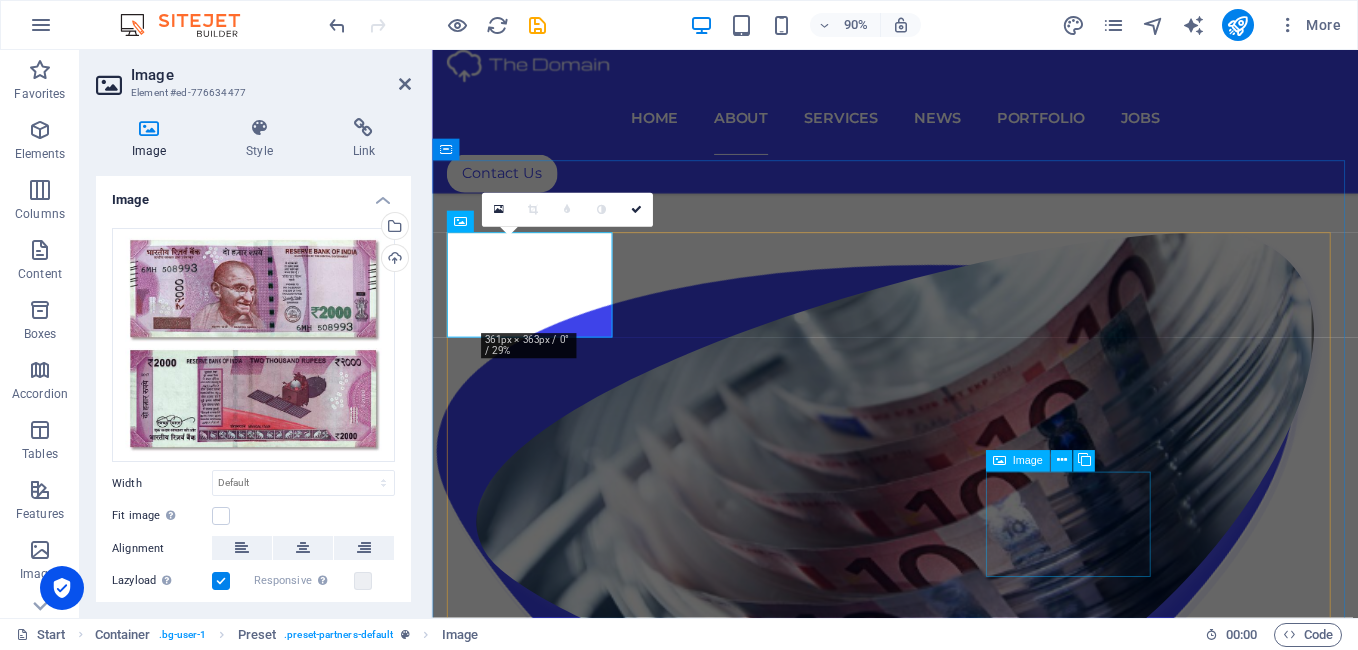 scroll, scrollTop: 1600, scrollLeft: 0, axis: vertical 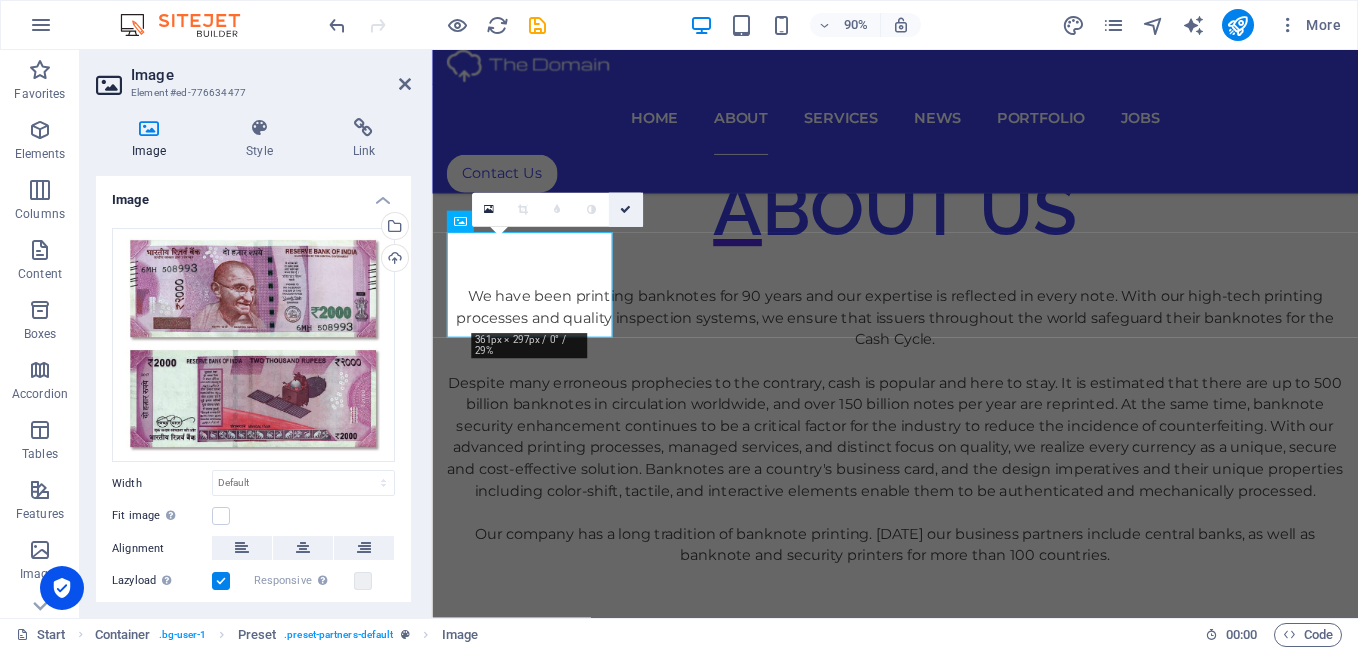 click at bounding box center [625, 210] 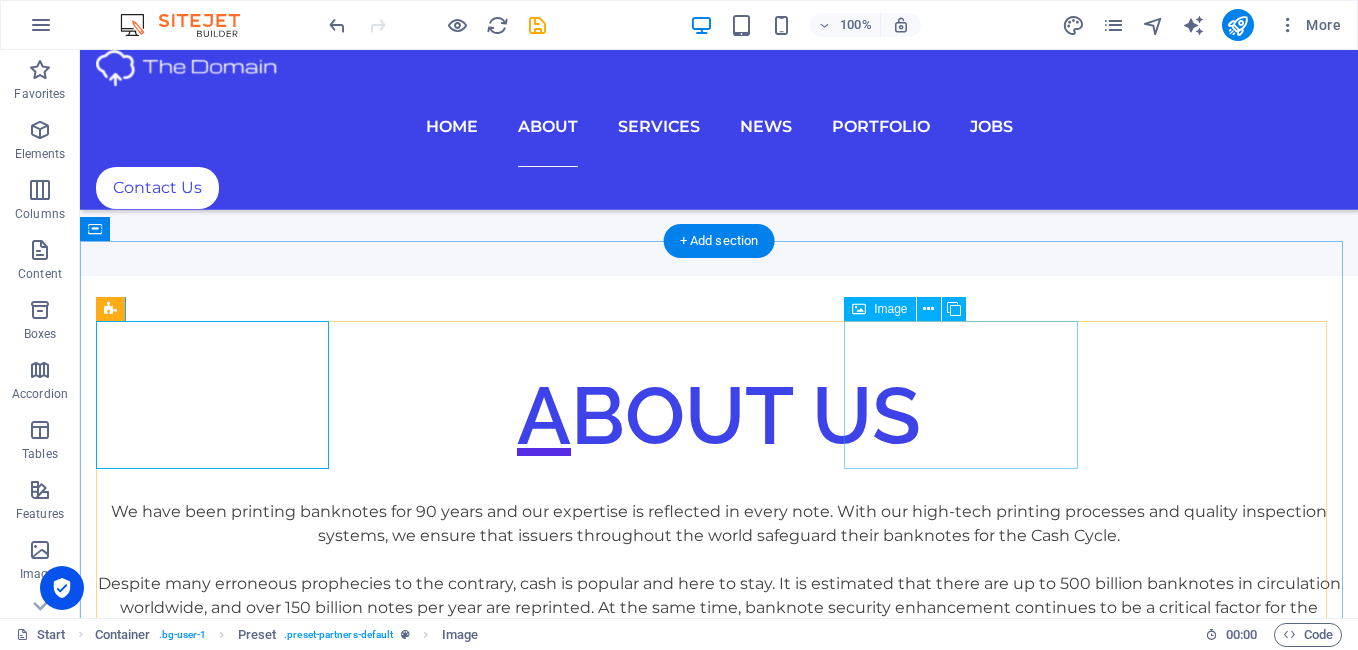 scroll, scrollTop: 1333, scrollLeft: 0, axis: vertical 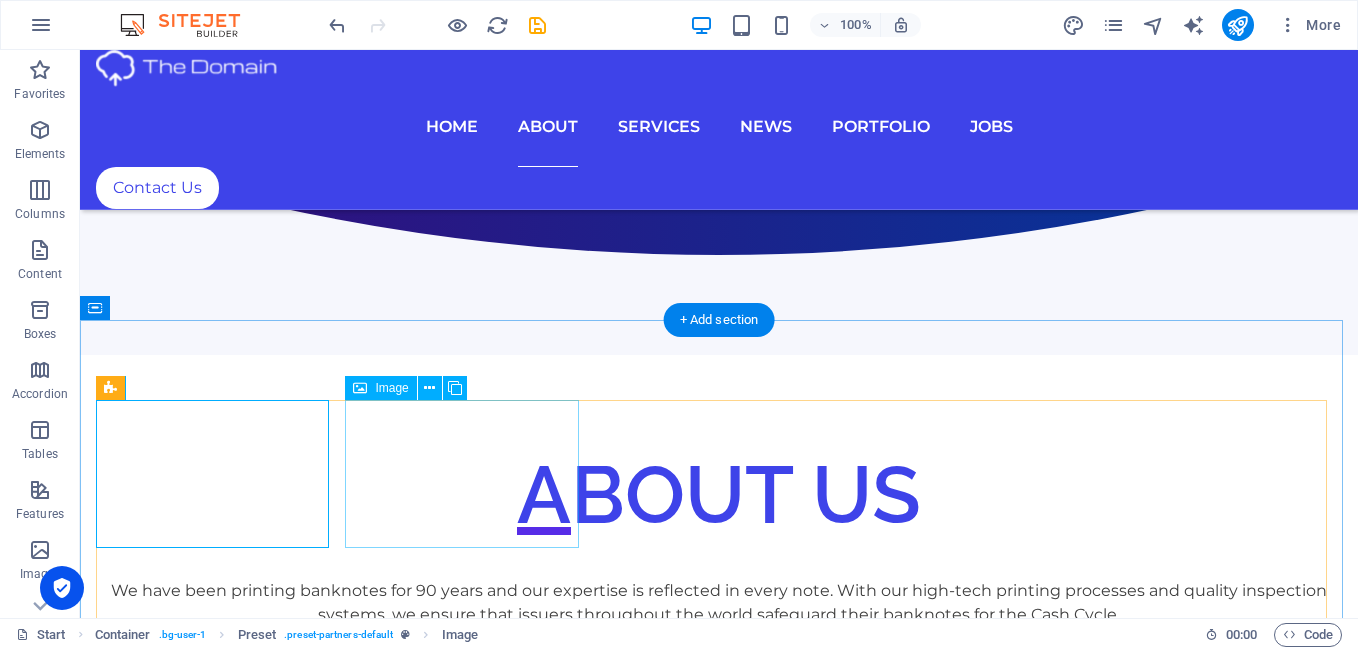 click at bounding box center (214, 2030) 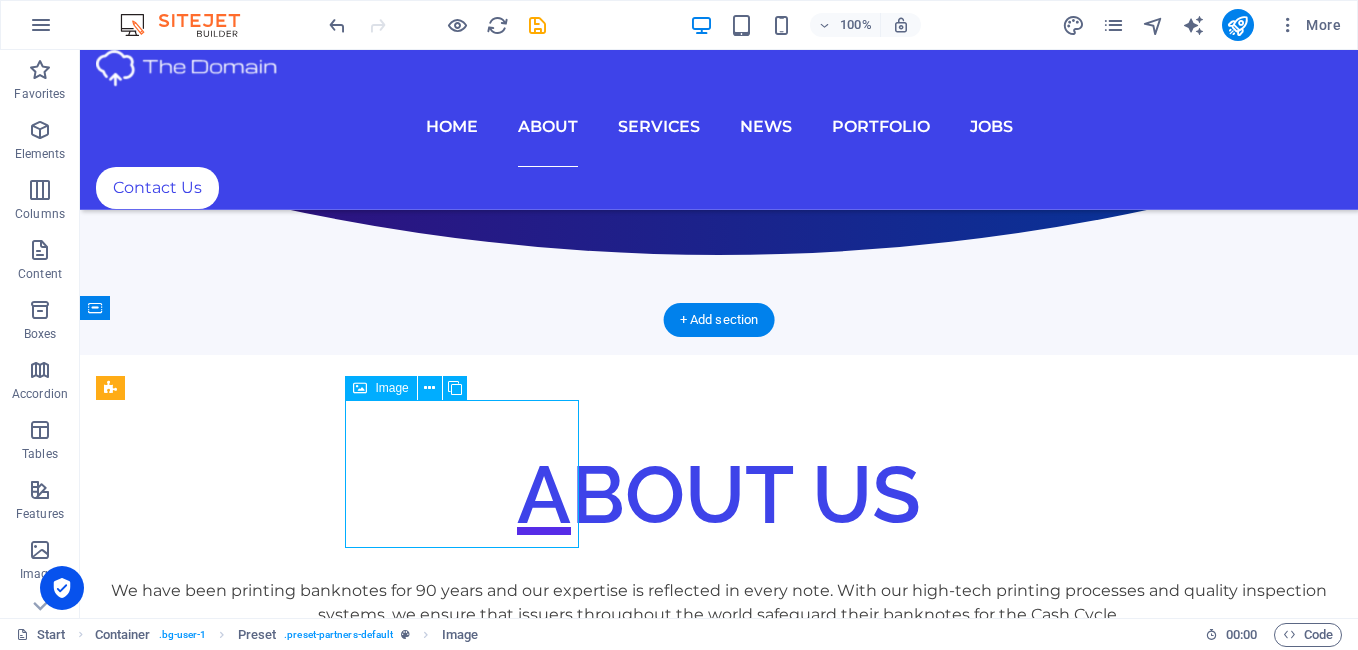 click at bounding box center (214, 2030) 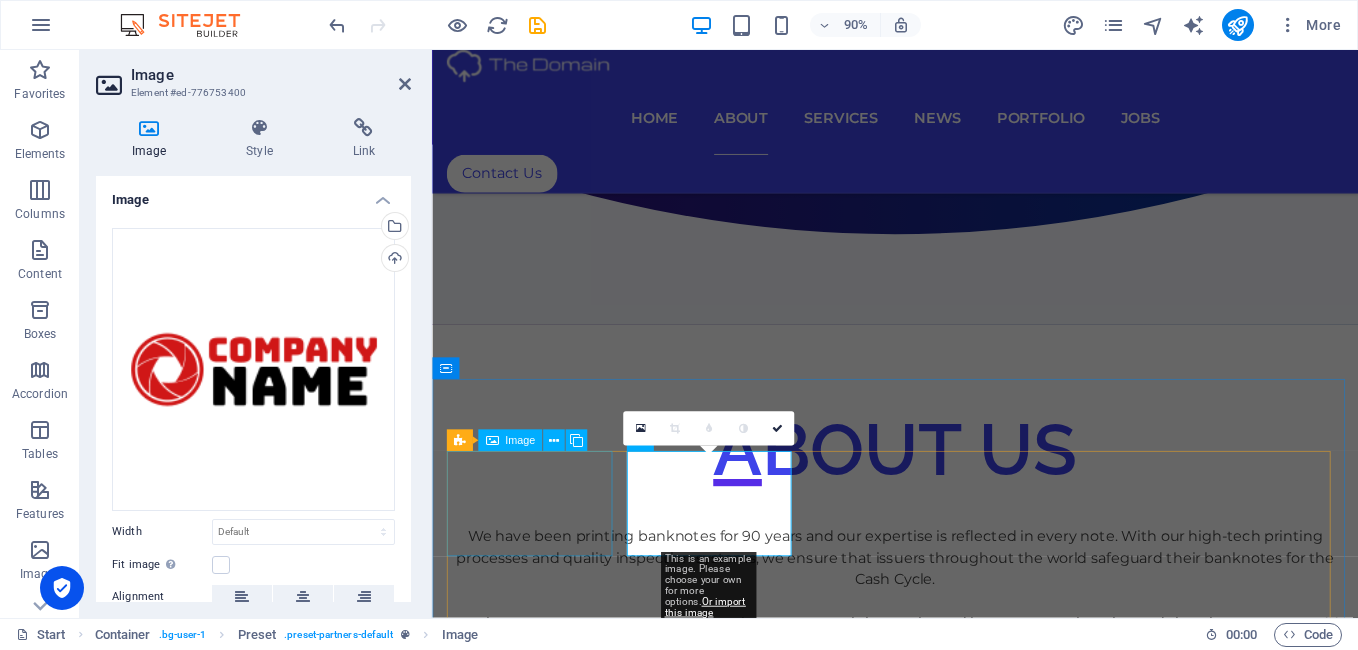 scroll, scrollTop: 1357, scrollLeft: 0, axis: vertical 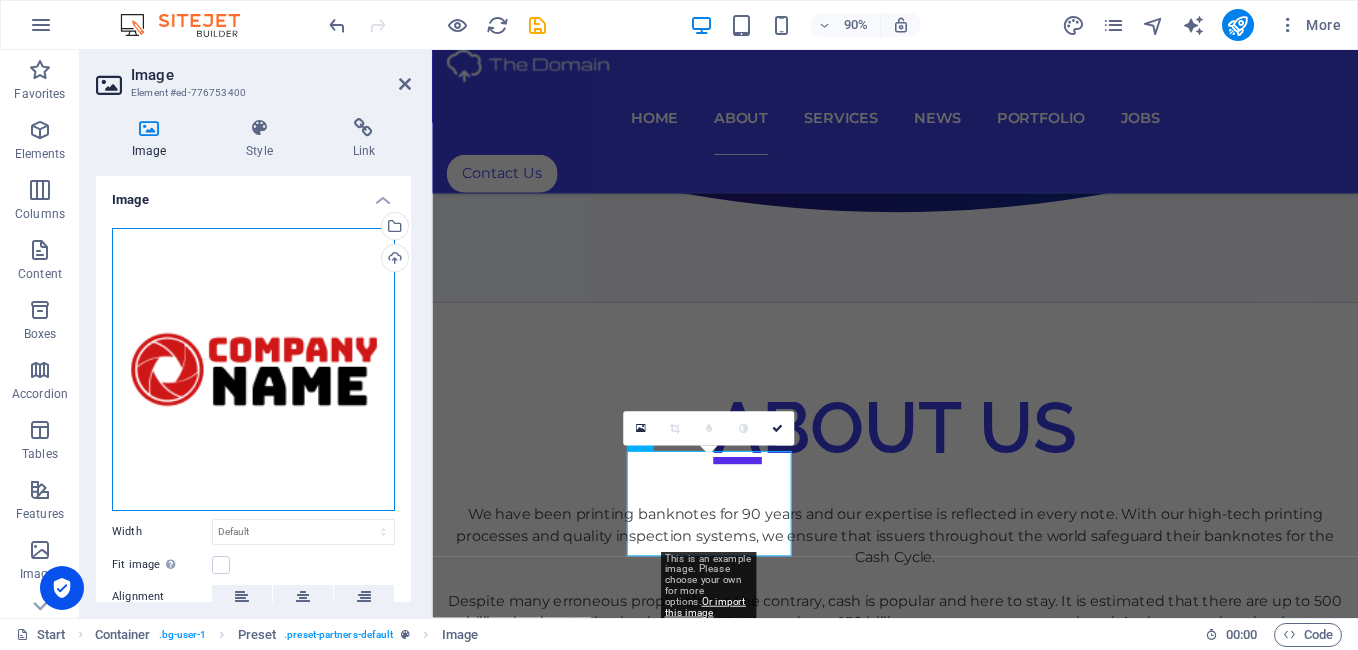 click on "Drag files here, click to choose files or select files from Files or our free stock photos & videos" at bounding box center [253, 369] 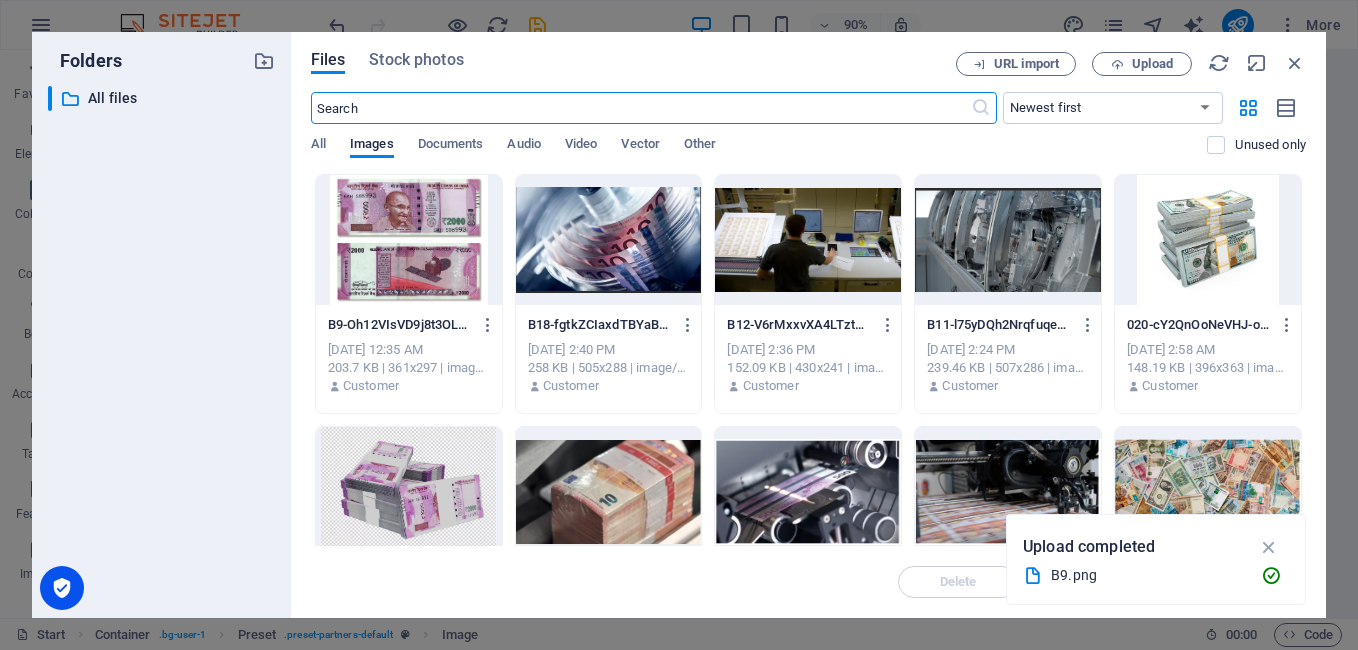 scroll, scrollTop: 1816, scrollLeft: 0, axis: vertical 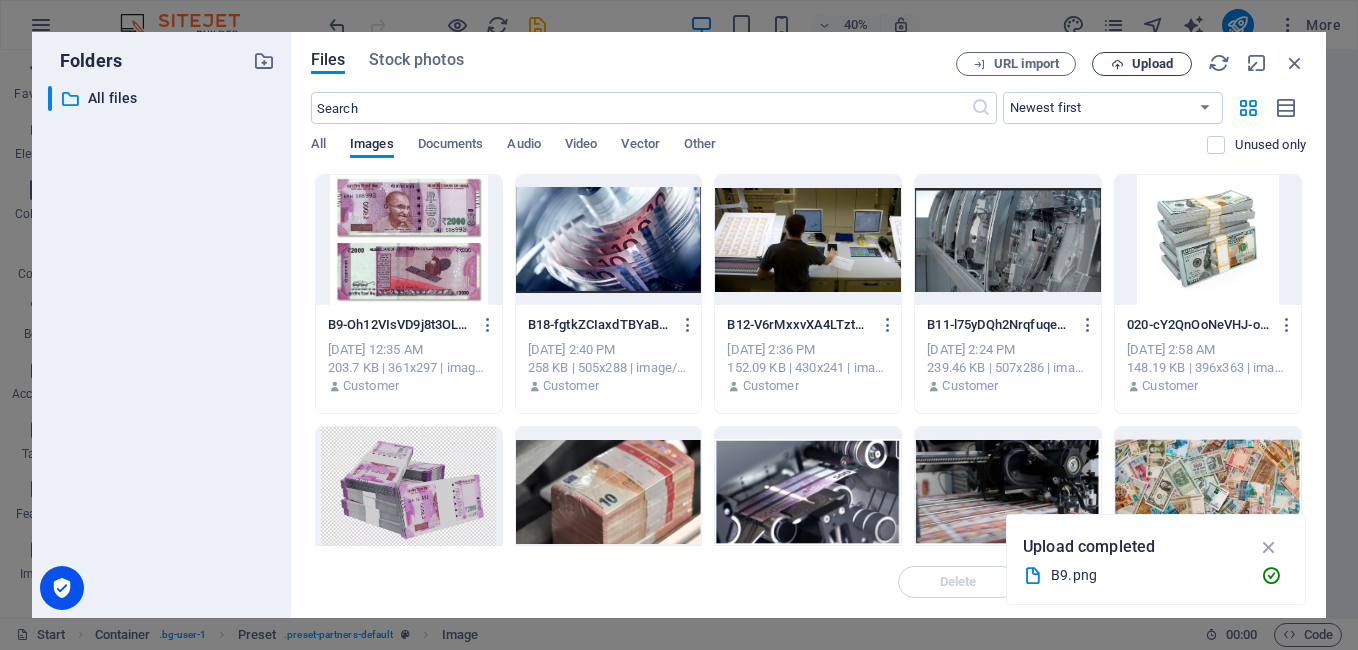 click on "Upload" at bounding box center [1152, 64] 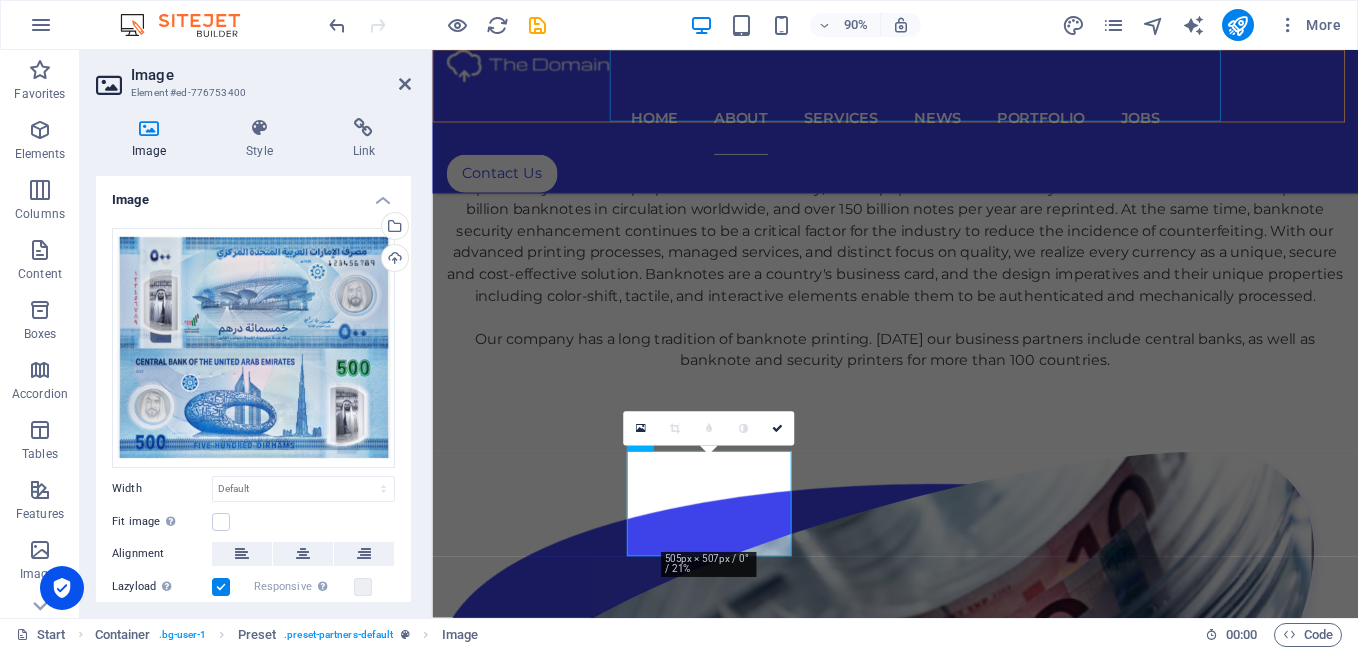 scroll, scrollTop: 1357, scrollLeft: 0, axis: vertical 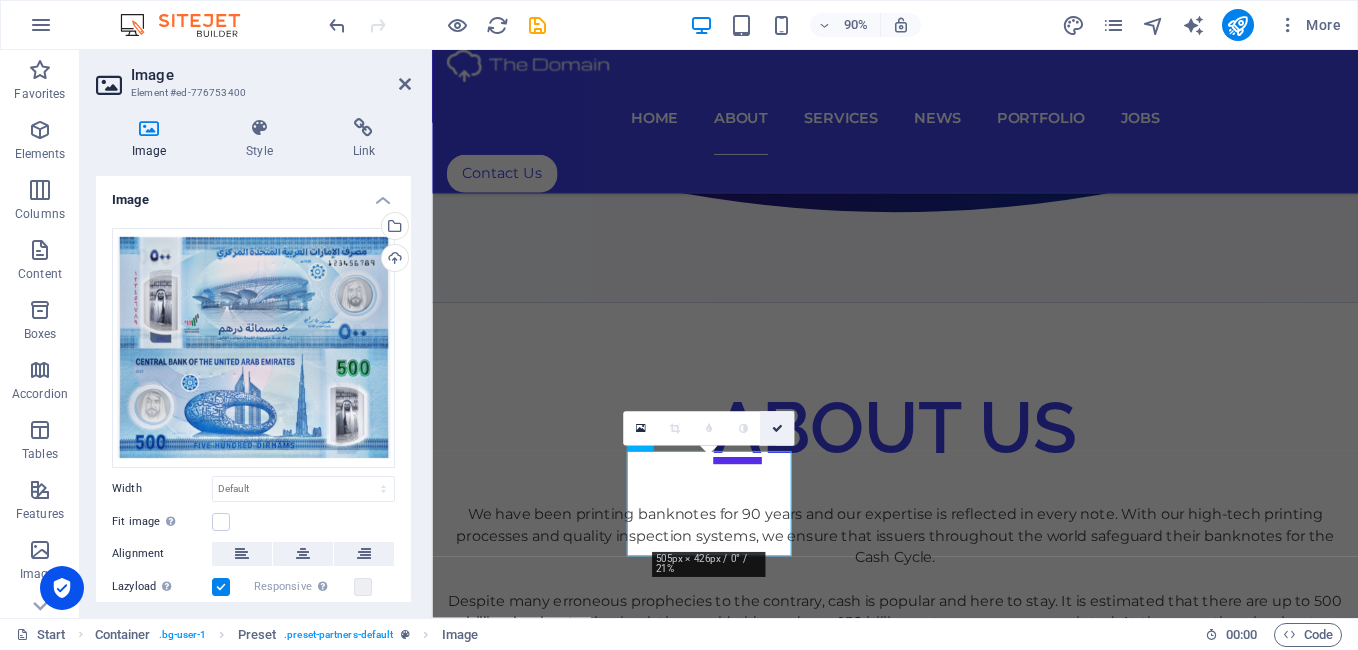 click at bounding box center (777, 429) 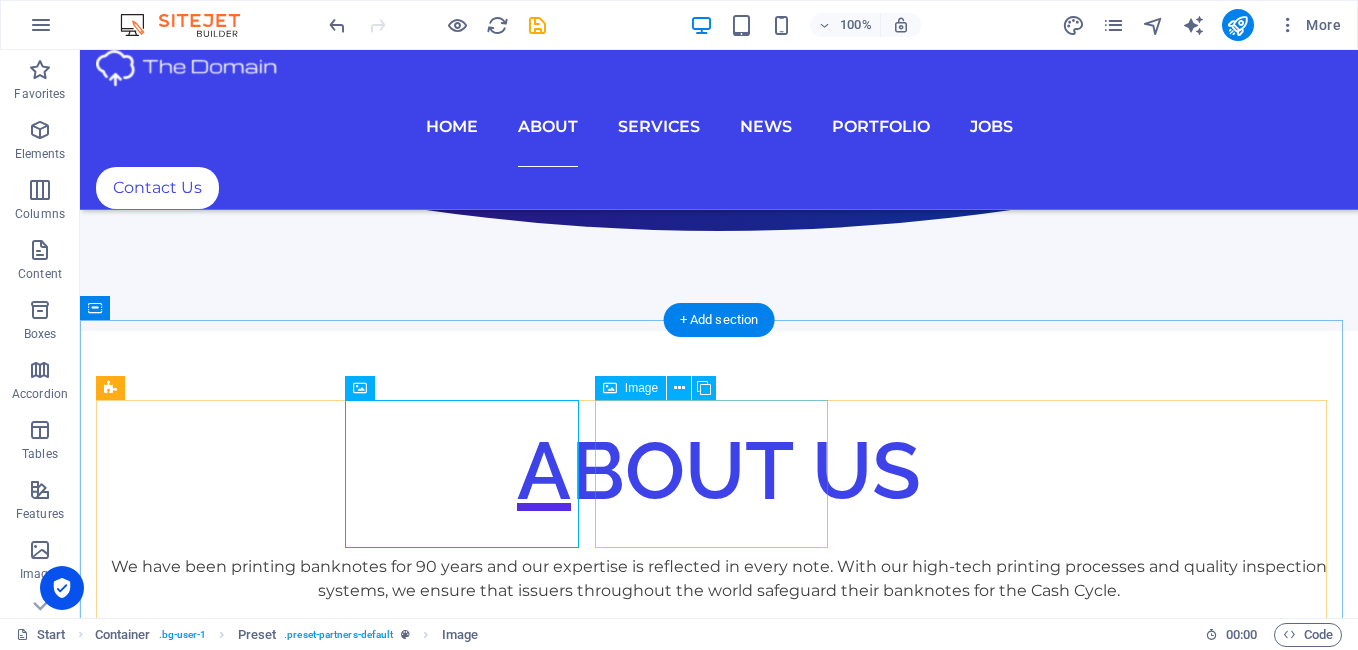 scroll, scrollTop: 1333, scrollLeft: 0, axis: vertical 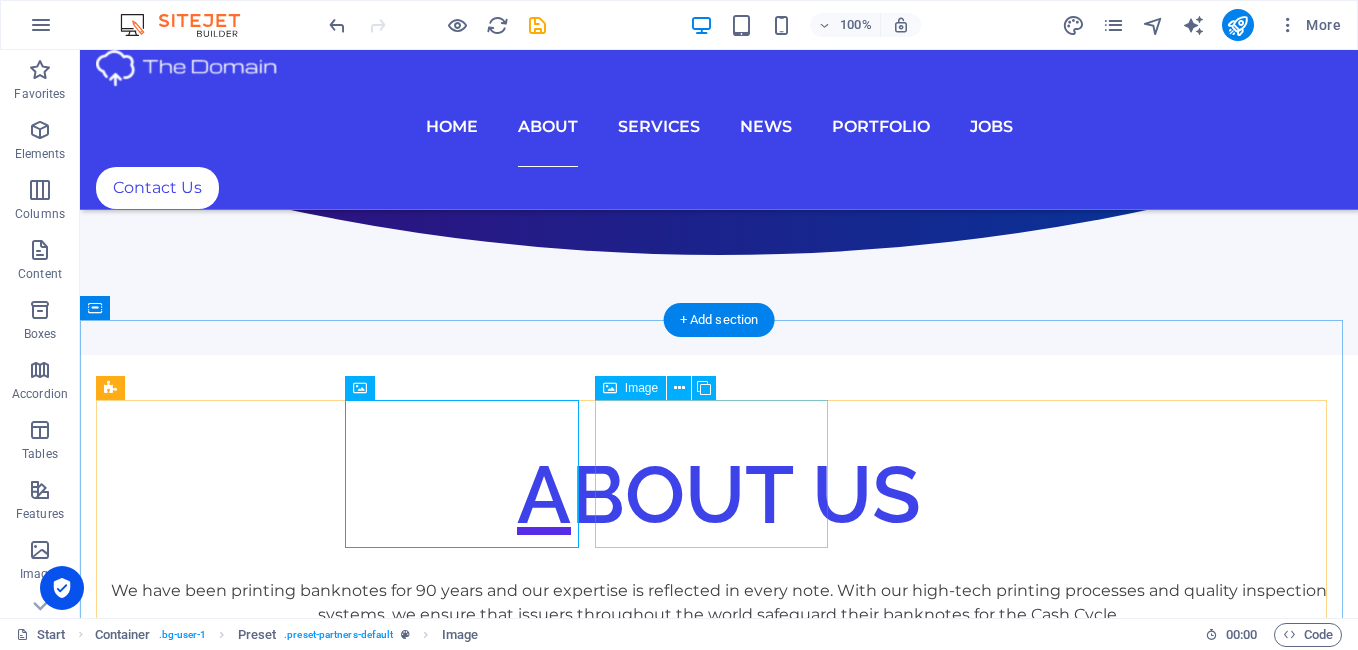 click at bounding box center (214, 2188) 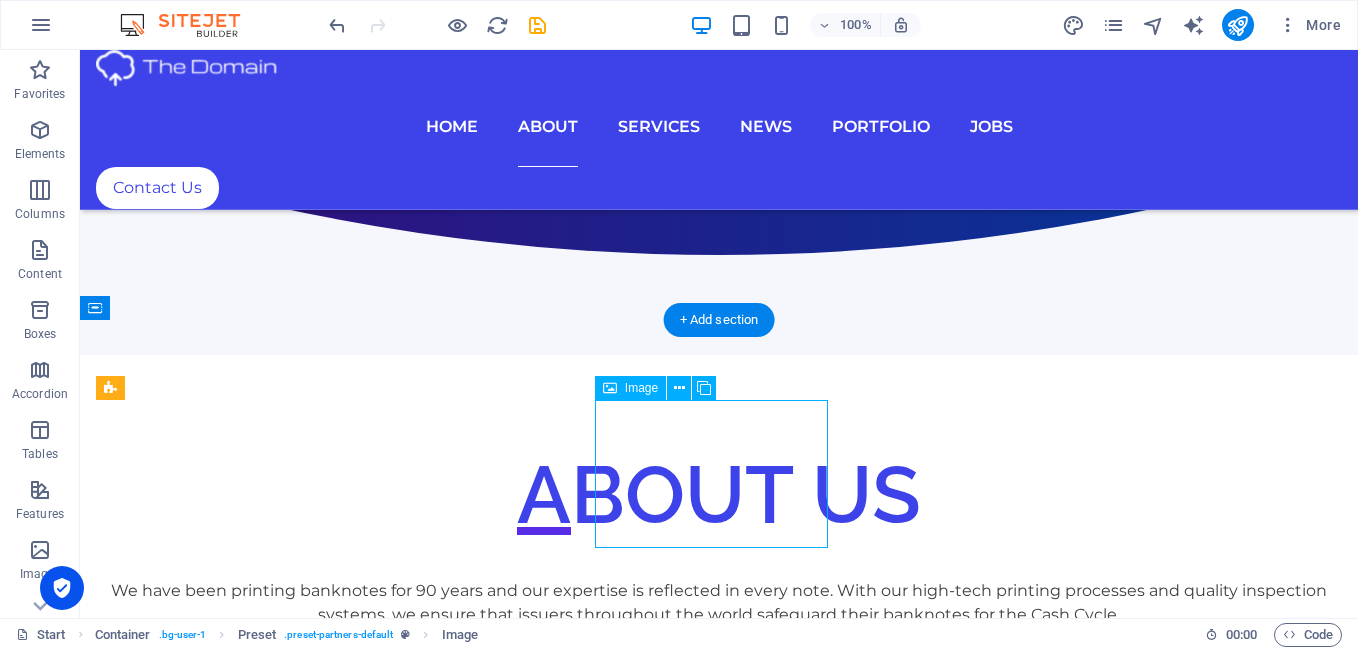 click at bounding box center [214, 2188] 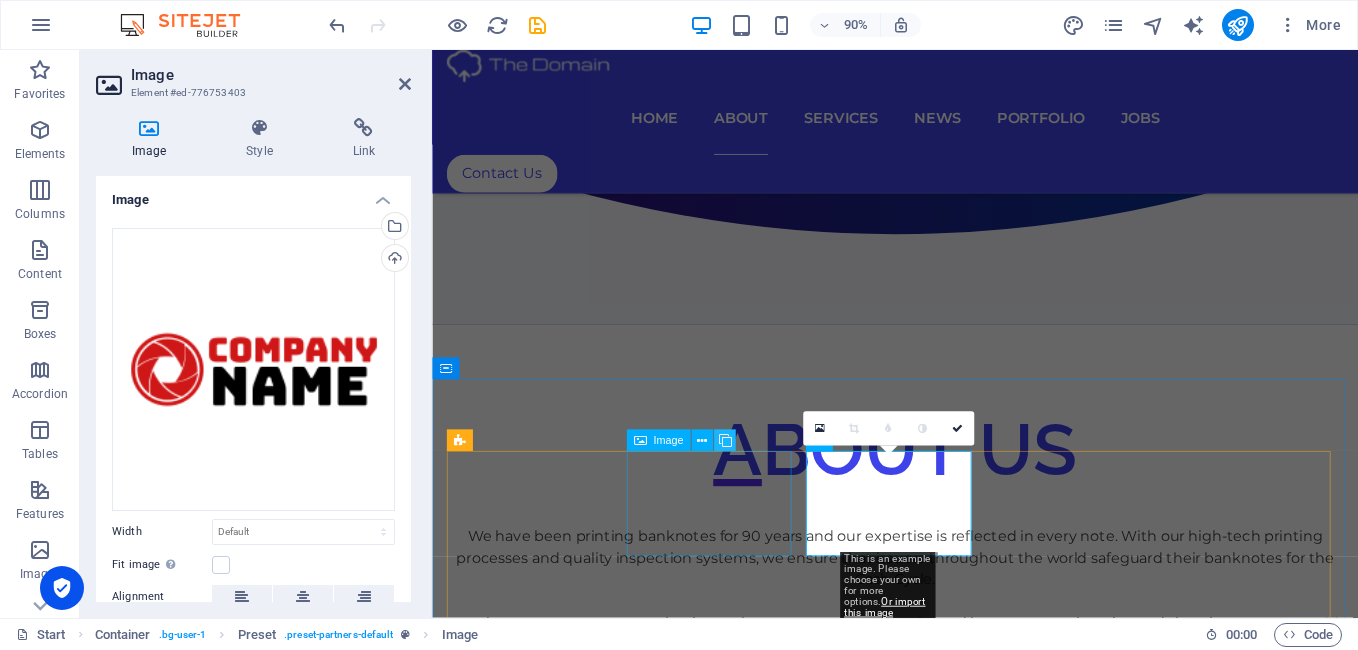 scroll, scrollTop: 1357, scrollLeft: 0, axis: vertical 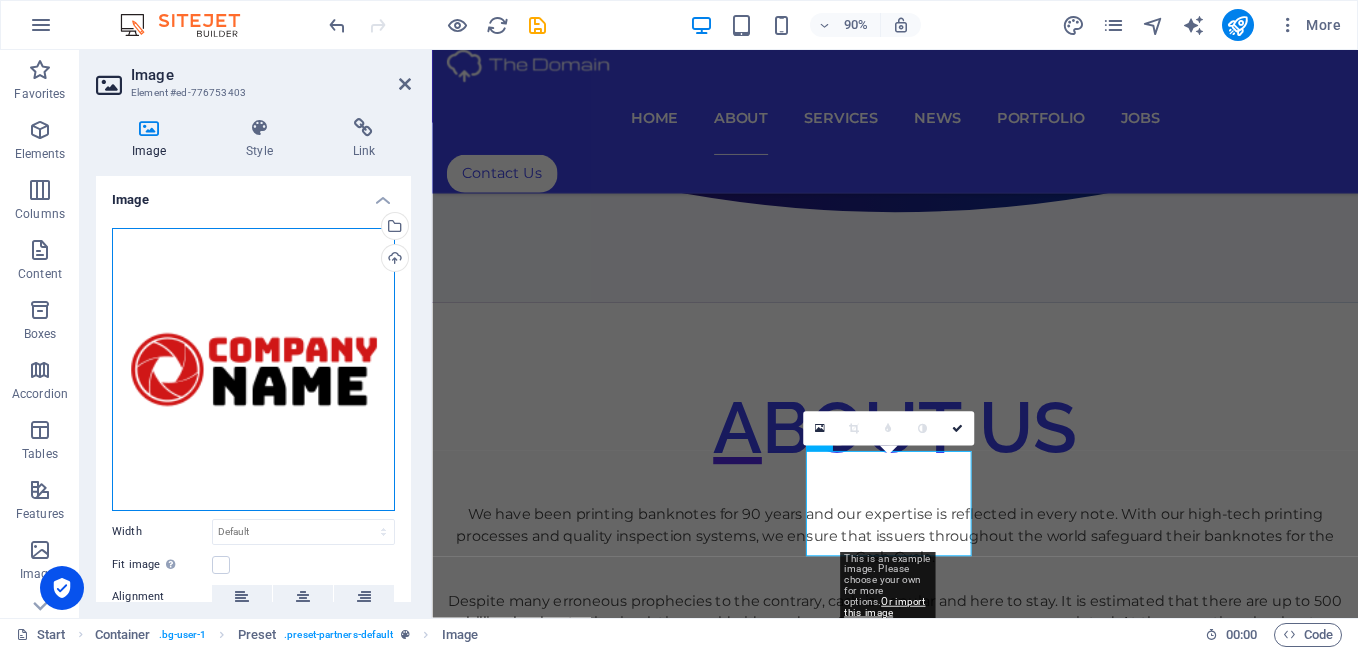click on "Drag files here, click to choose files or select files from Files or our free stock photos & videos" at bounding box center (253, 369) 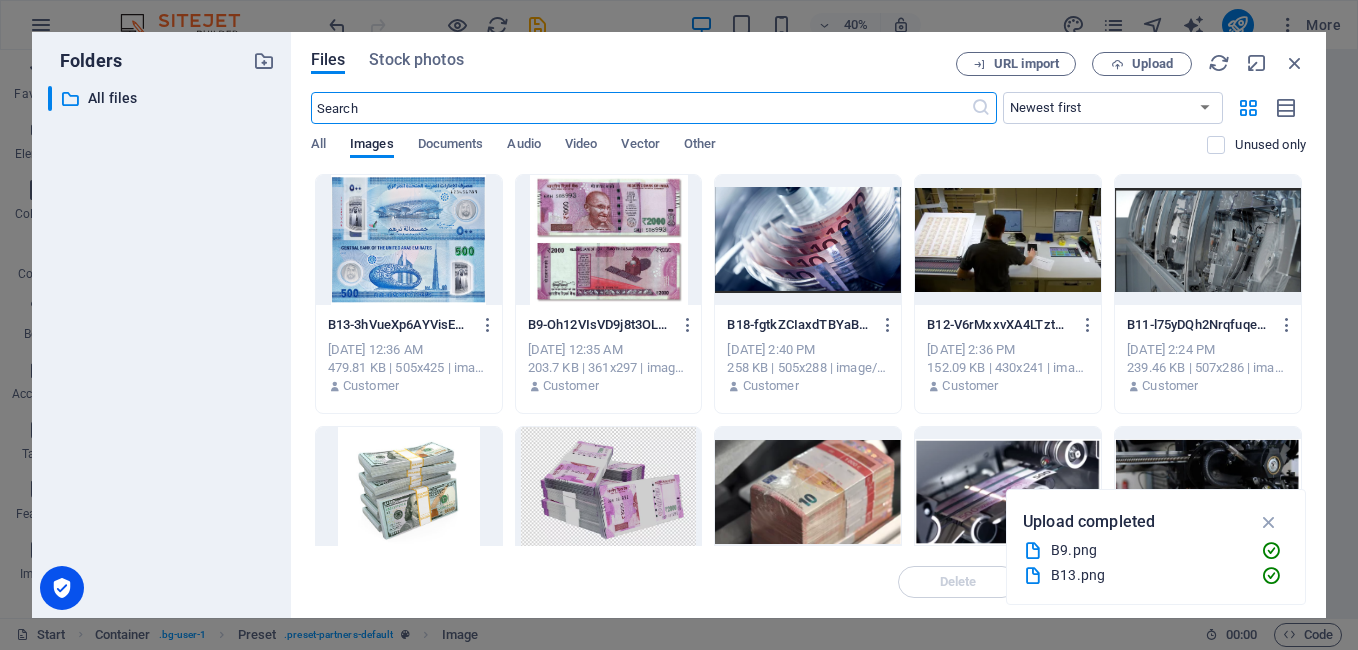 scroll, scrollTop: 1816, scrollLeft: 0, axis: vertical 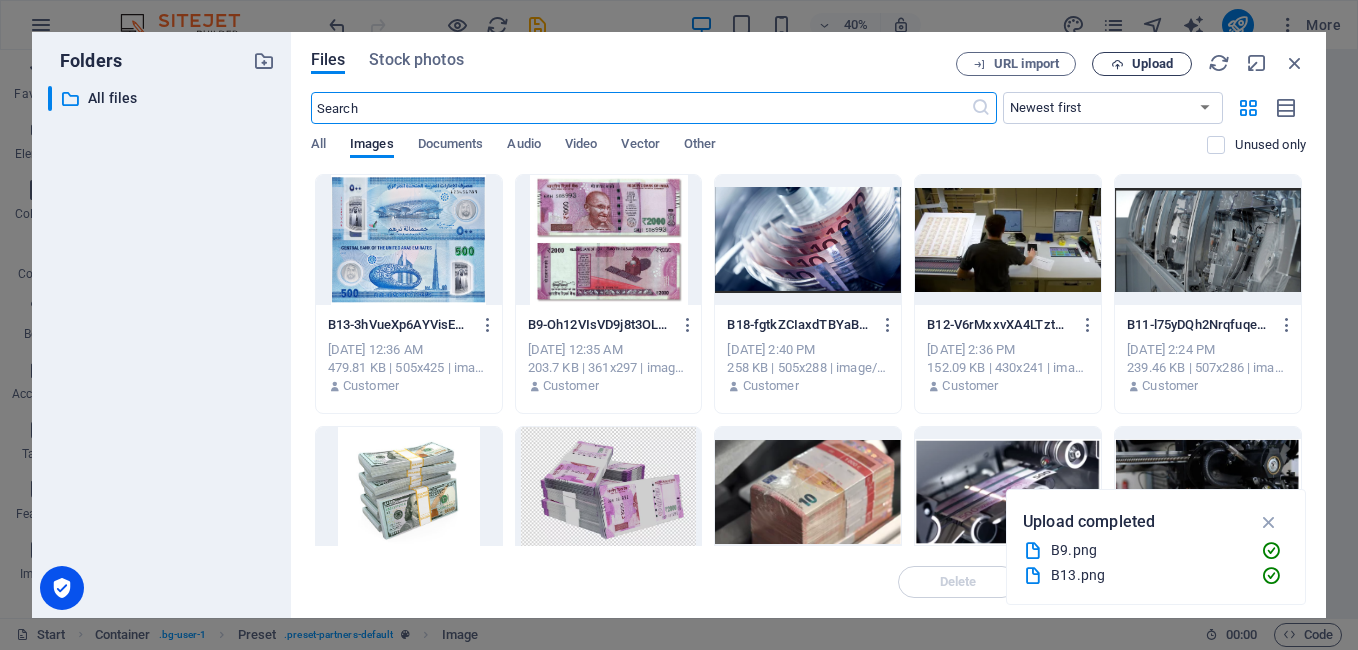 click on "Upload" at bounding box center (1152, 64) 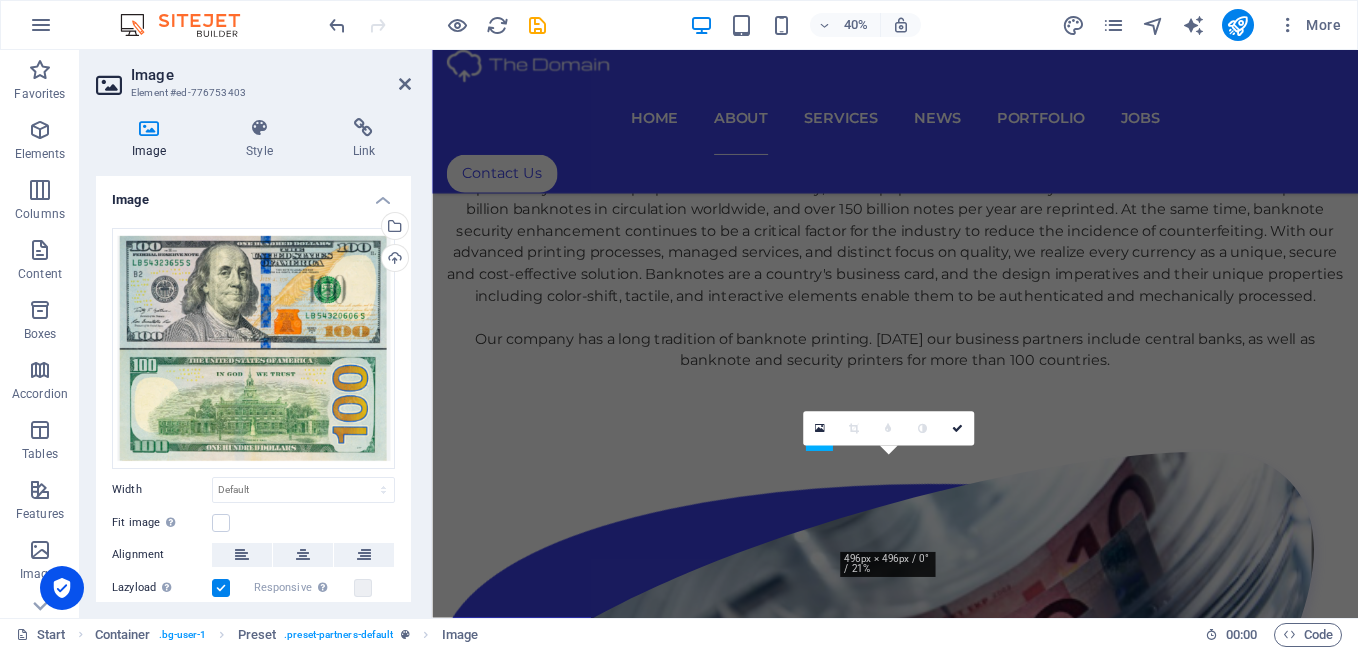 scroll, scrollTop: 1357, scrollLeft: 0, axis: vertical 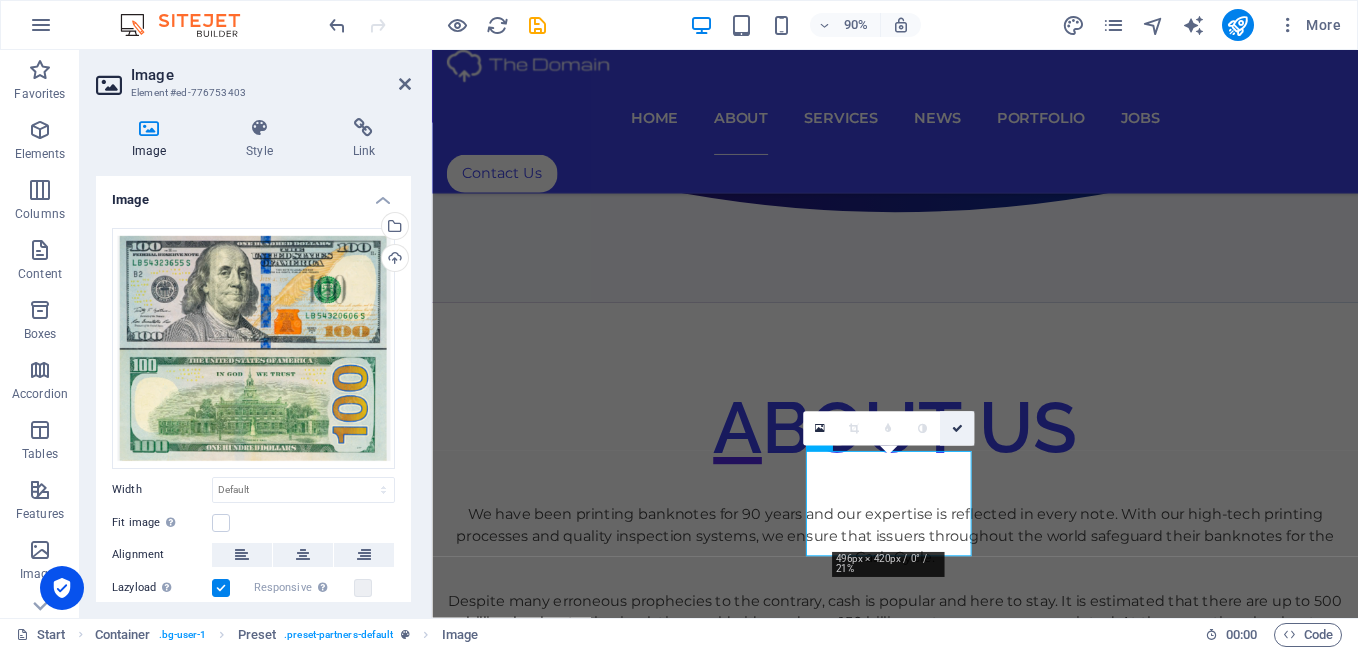 click at bounding box center [956, 429] 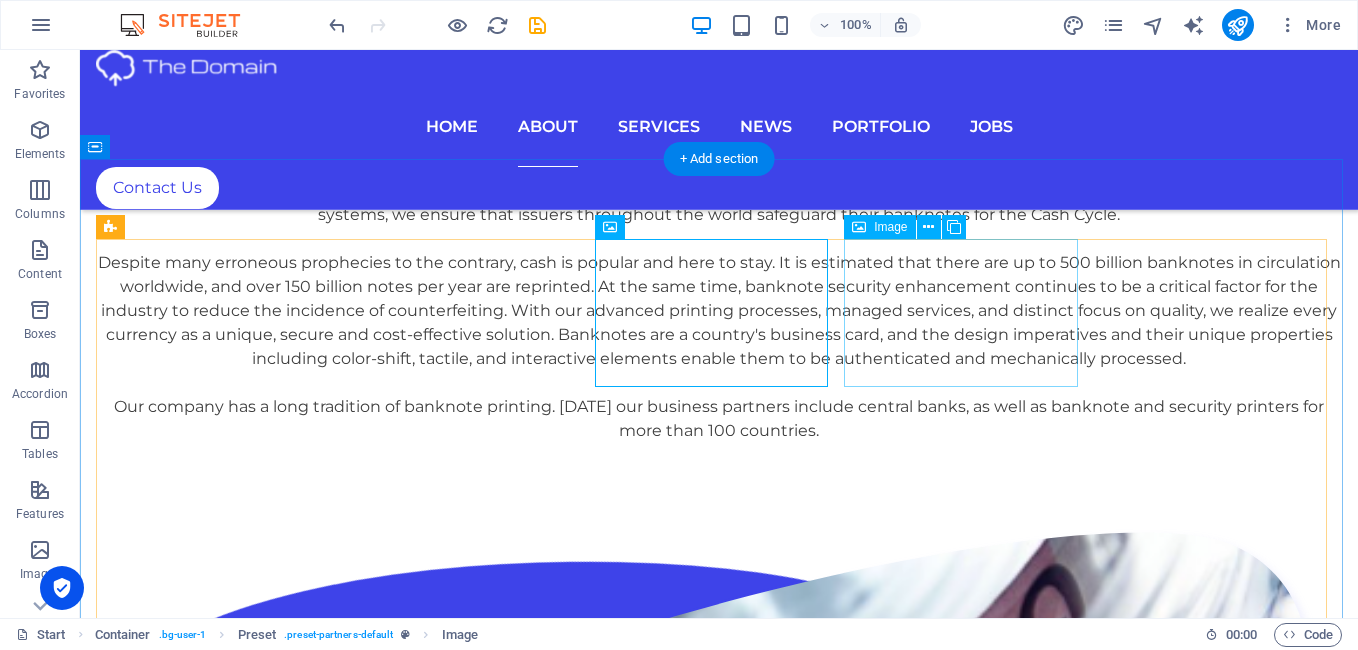 scroll, scrollTop: 1467, scrollLeft: 0, axis: vertical 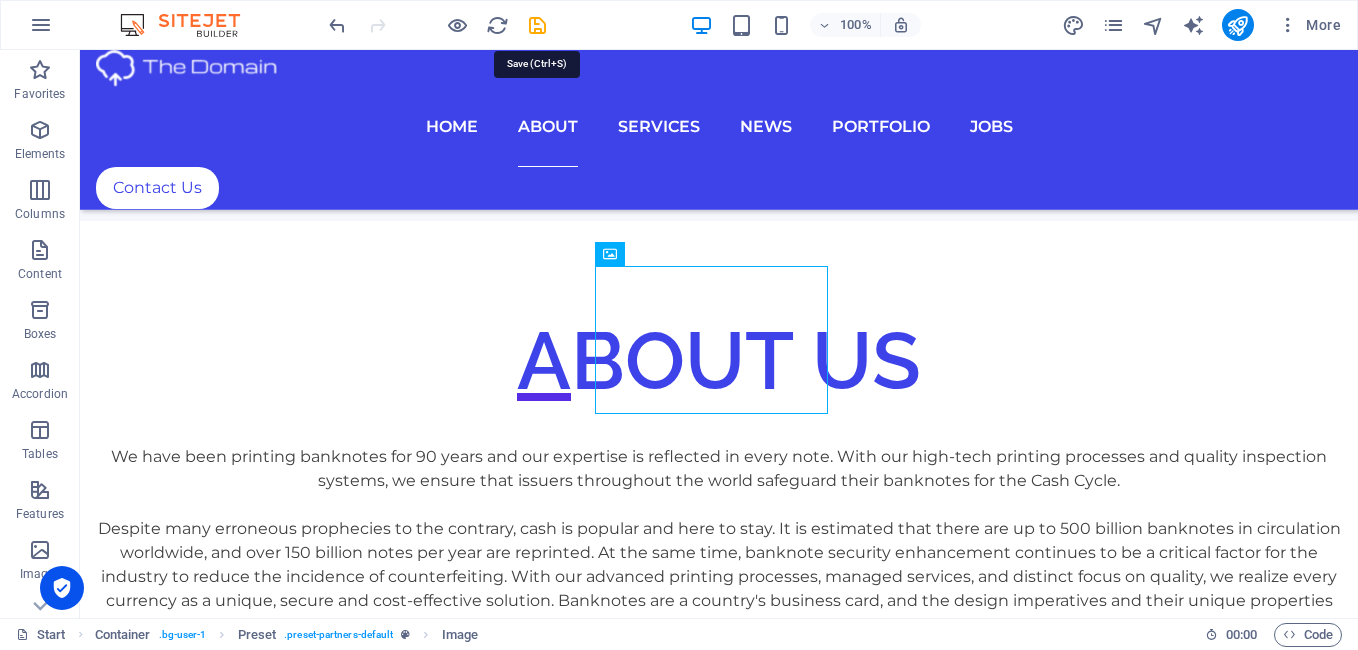 click at bounding box center [537, 25] 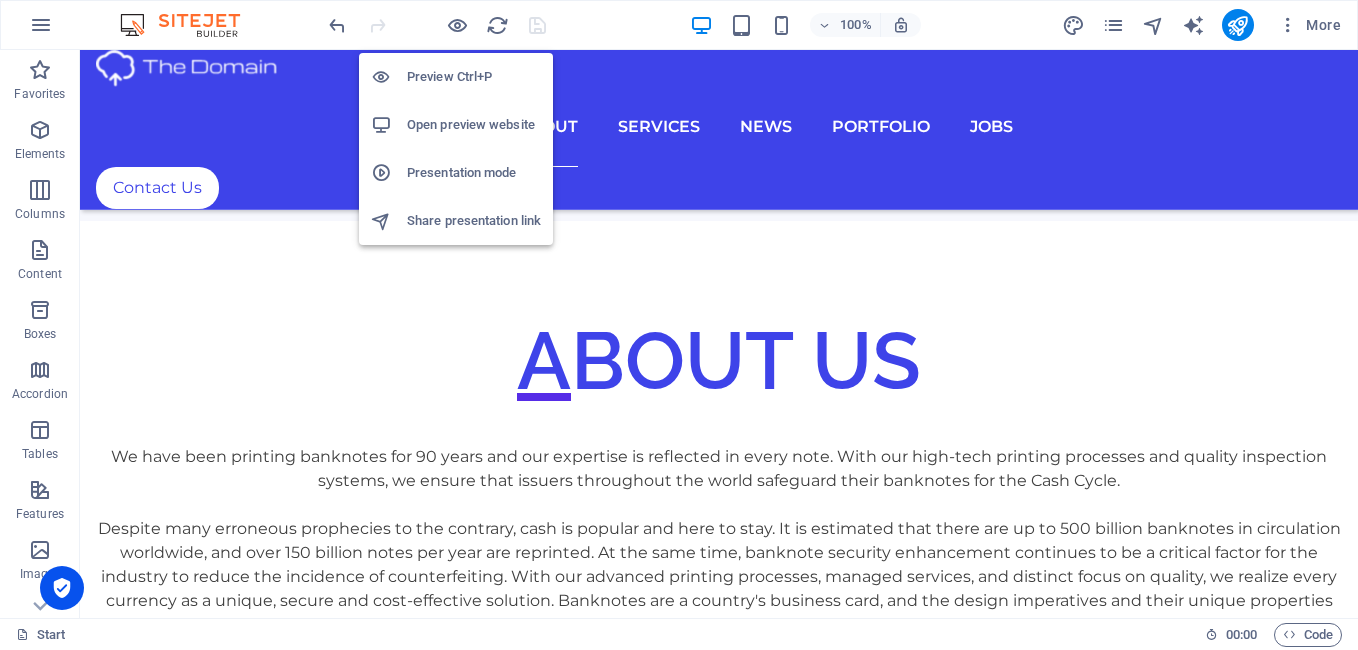 click on "Open preview website" at bounding box center (474, 125) 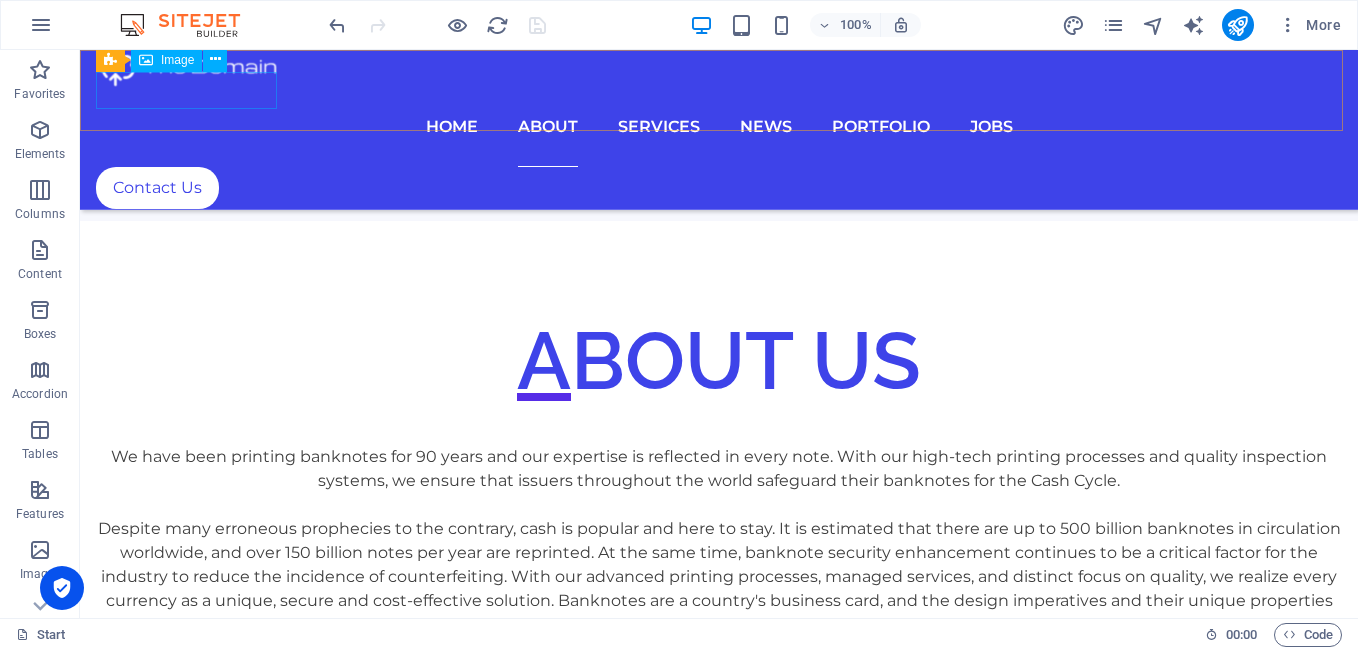click at bounding box center (719, 68) 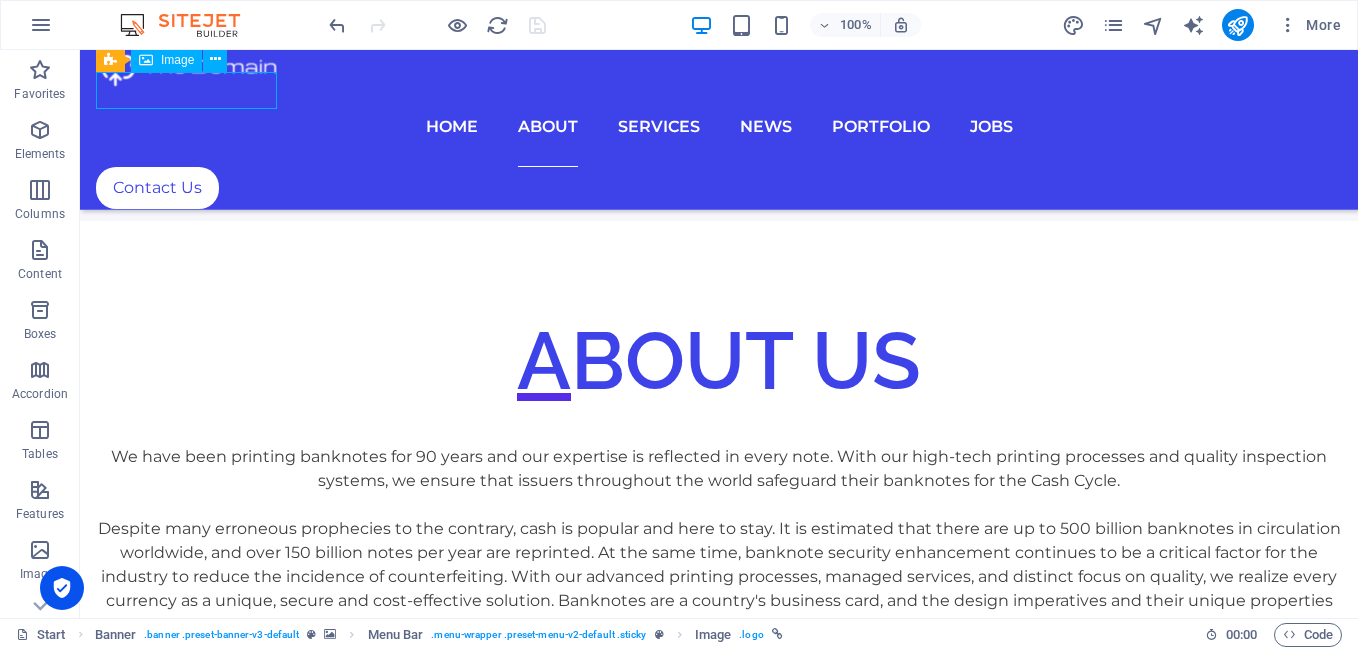 click at bounding box center (719, 68) 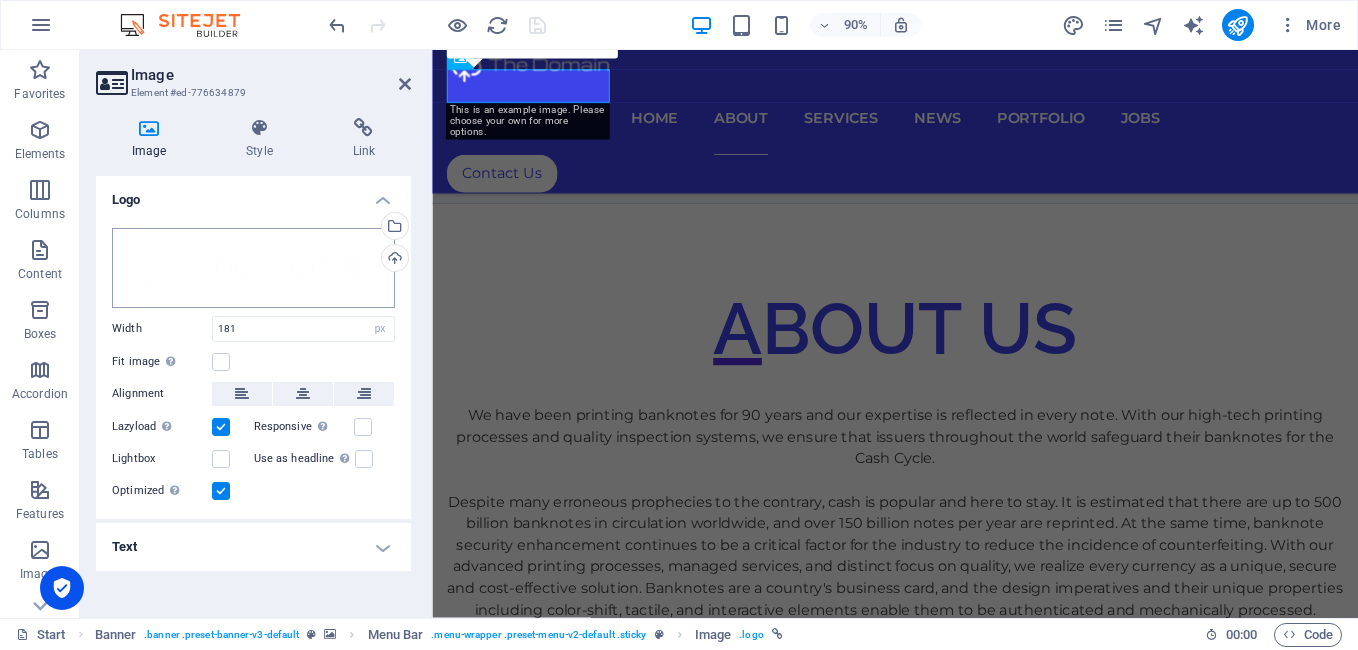 scroll, scrollTop: 1563, scrollLeft: 0, axis: vertical 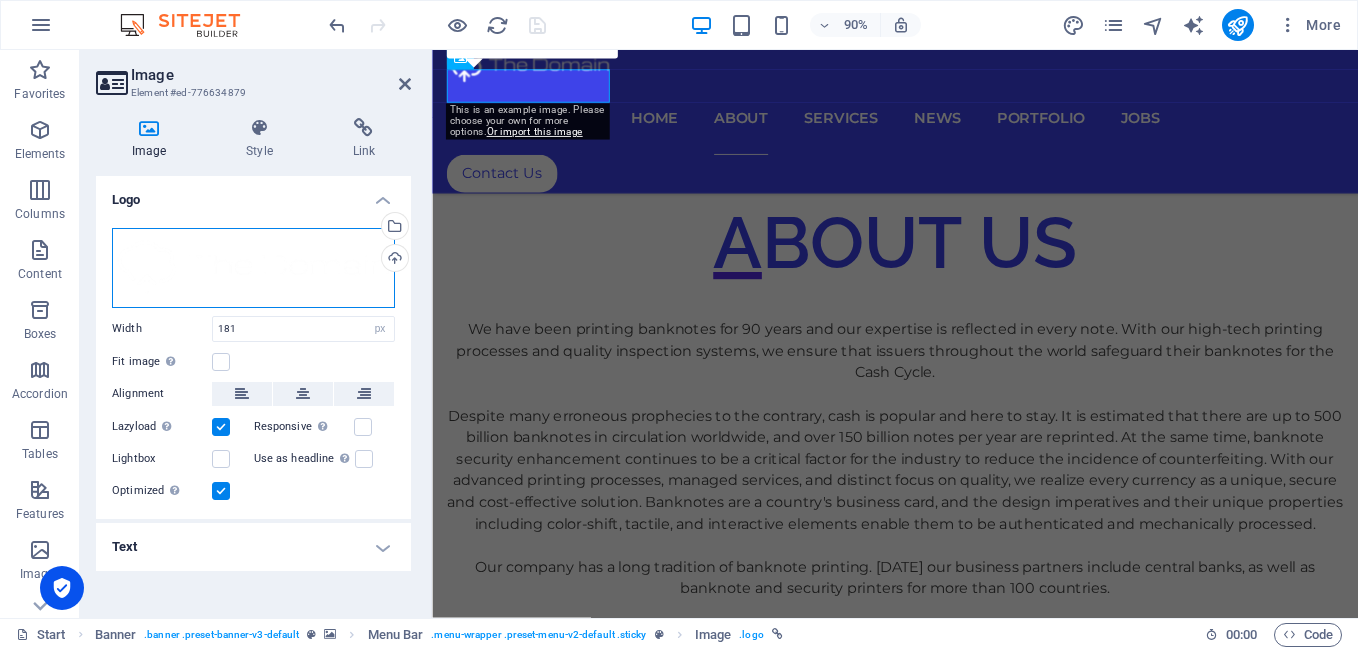 click on "Drag files here, click to choose files or select files from Files or our free stock photos & videos" at bounding box center [253, 268] 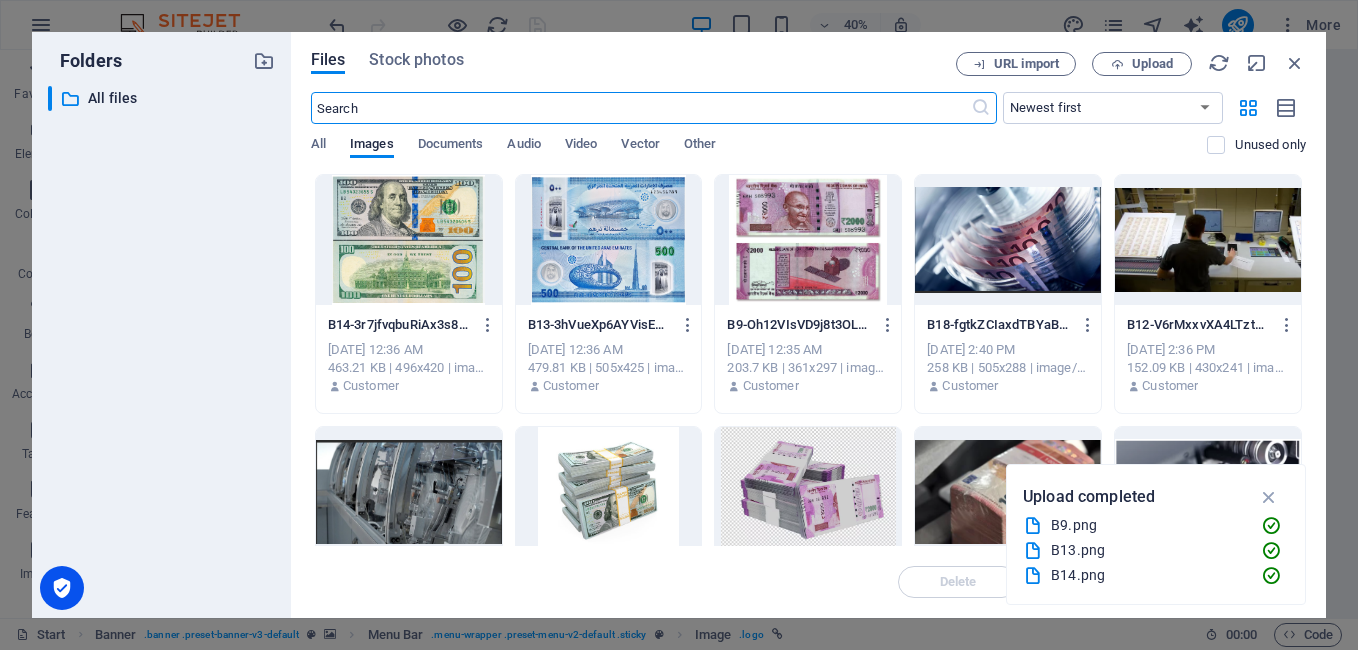 scroll, scrollTop: 1998, scrollLeft: 0, axis: vertical 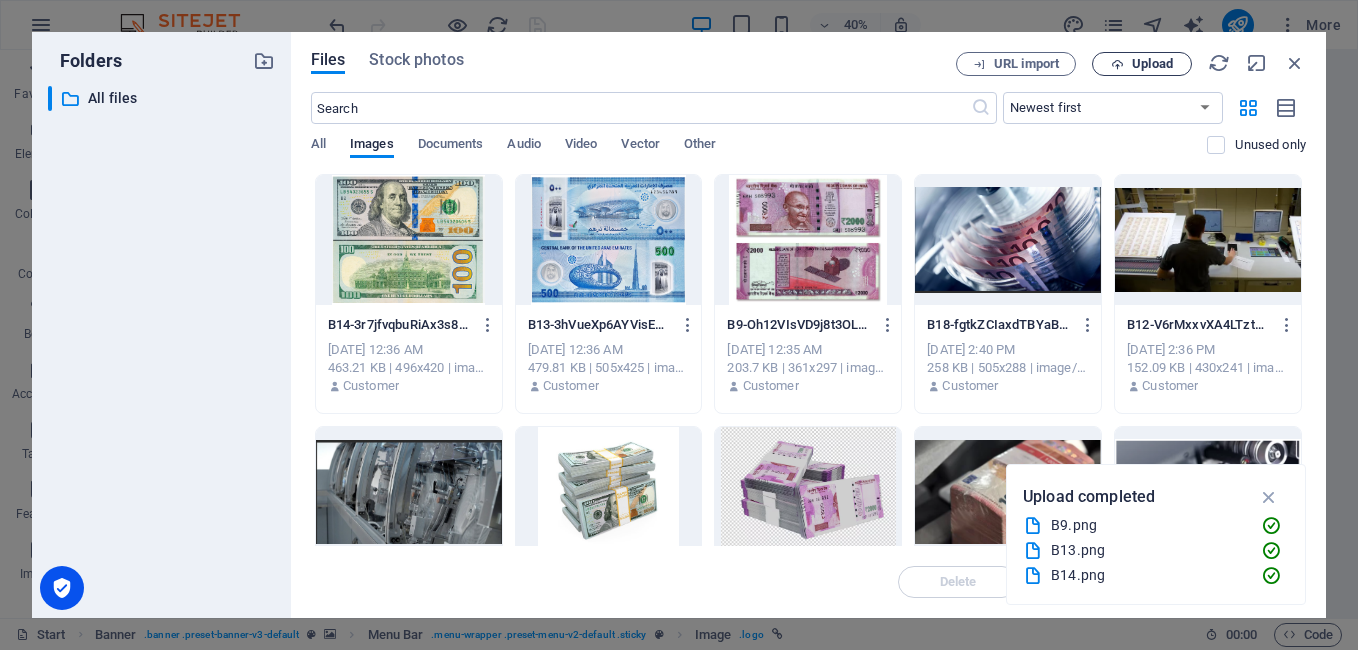 click on "Upload" at bounding box center [1152, 64] 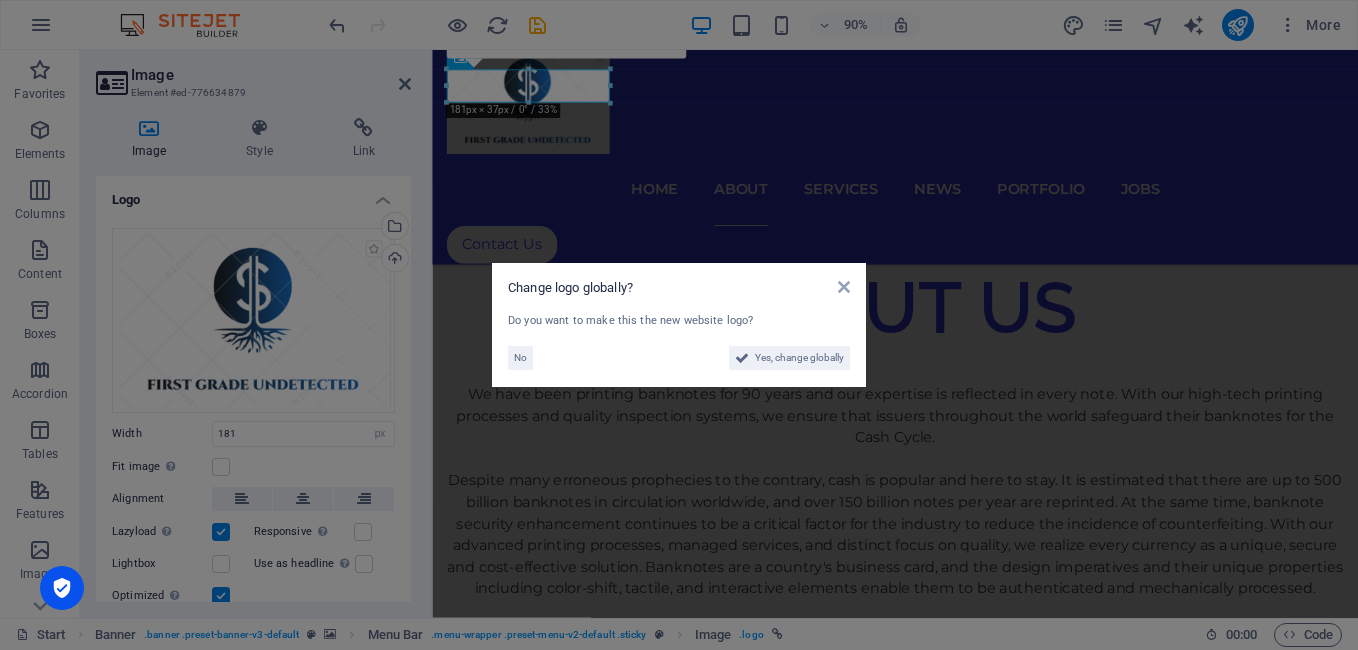 scroll, scrollTop: 1599, scrollLeft: 0, axis: vertical 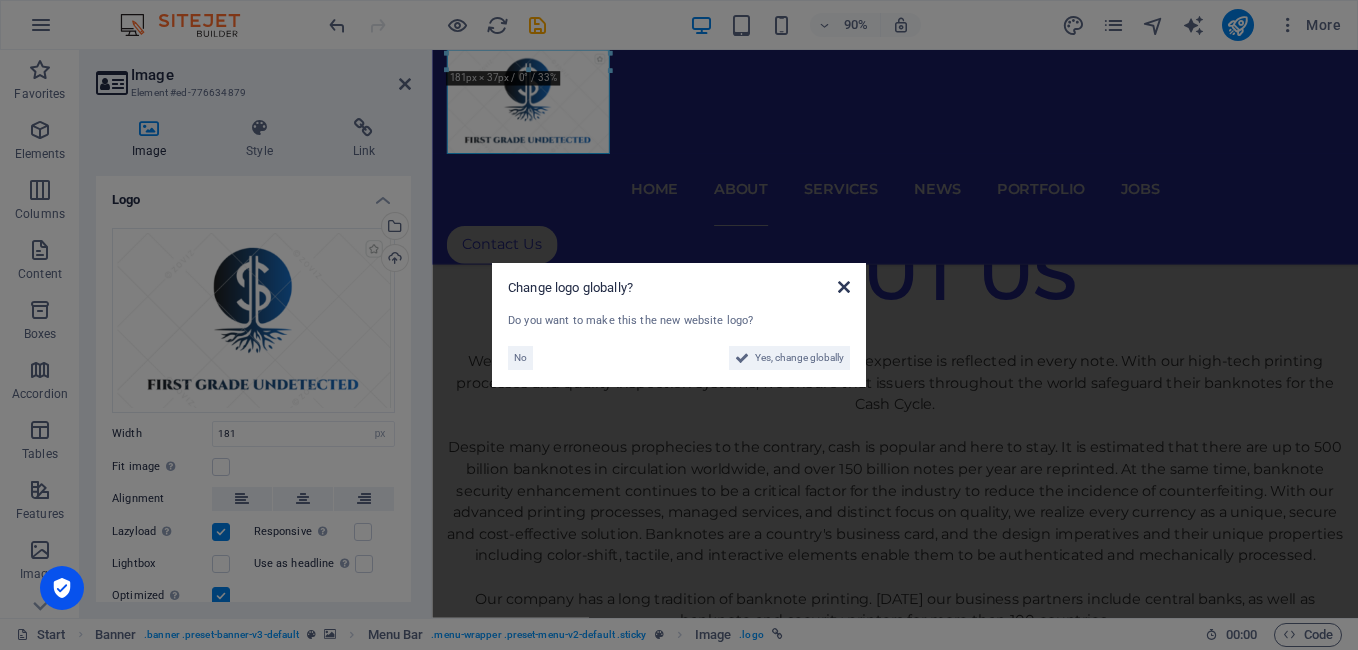 click at bounding box center [844, 287] 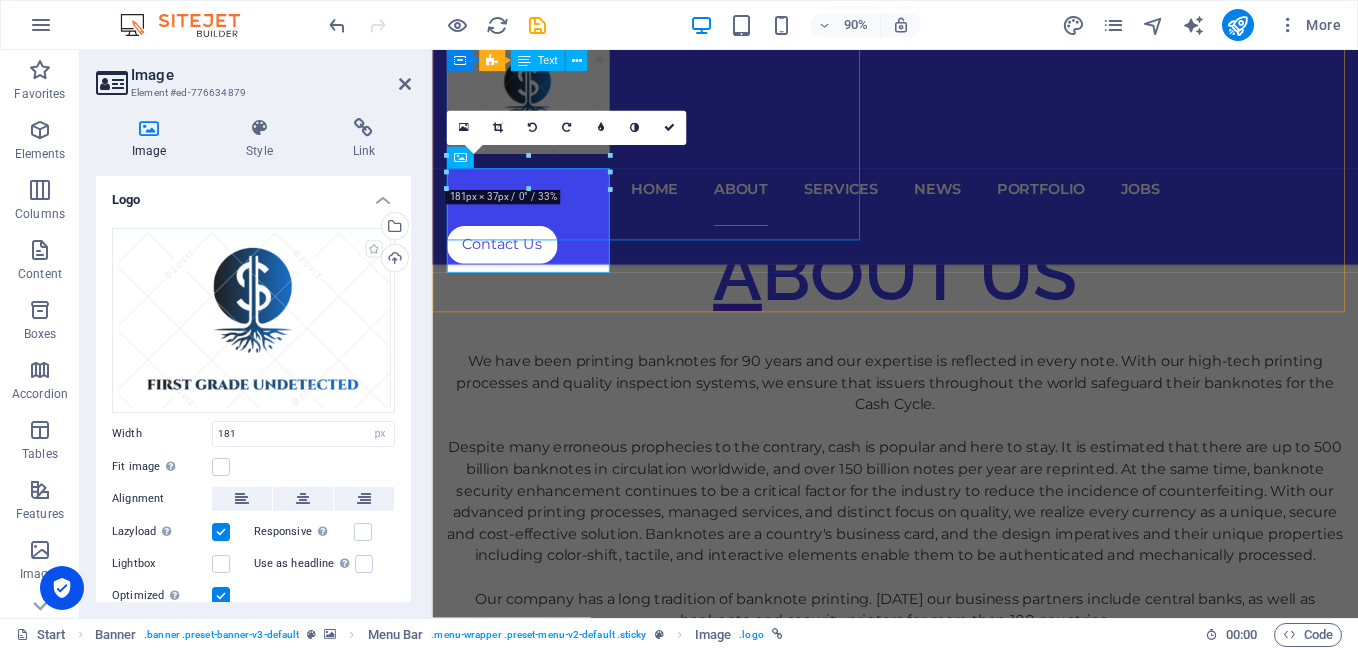 scroll, scrollTop: 1199, scrollLeft: 0, axis: vertical 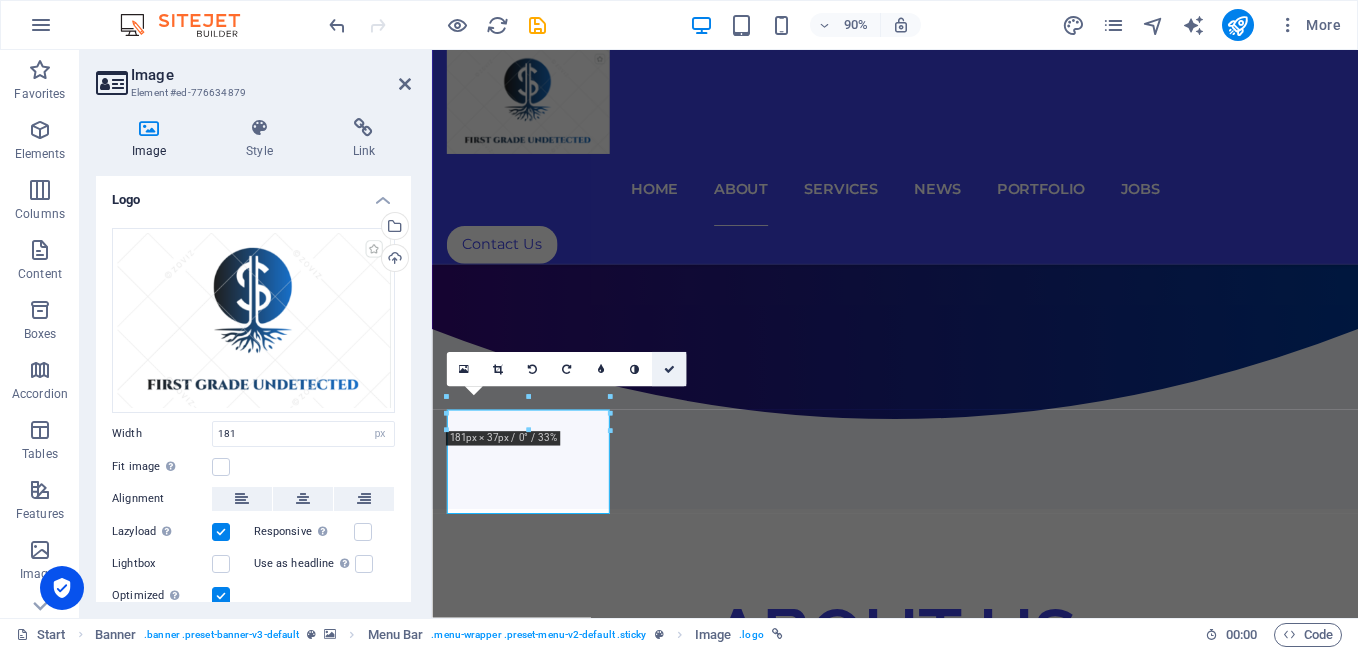 click at bounding box center [669, 369] 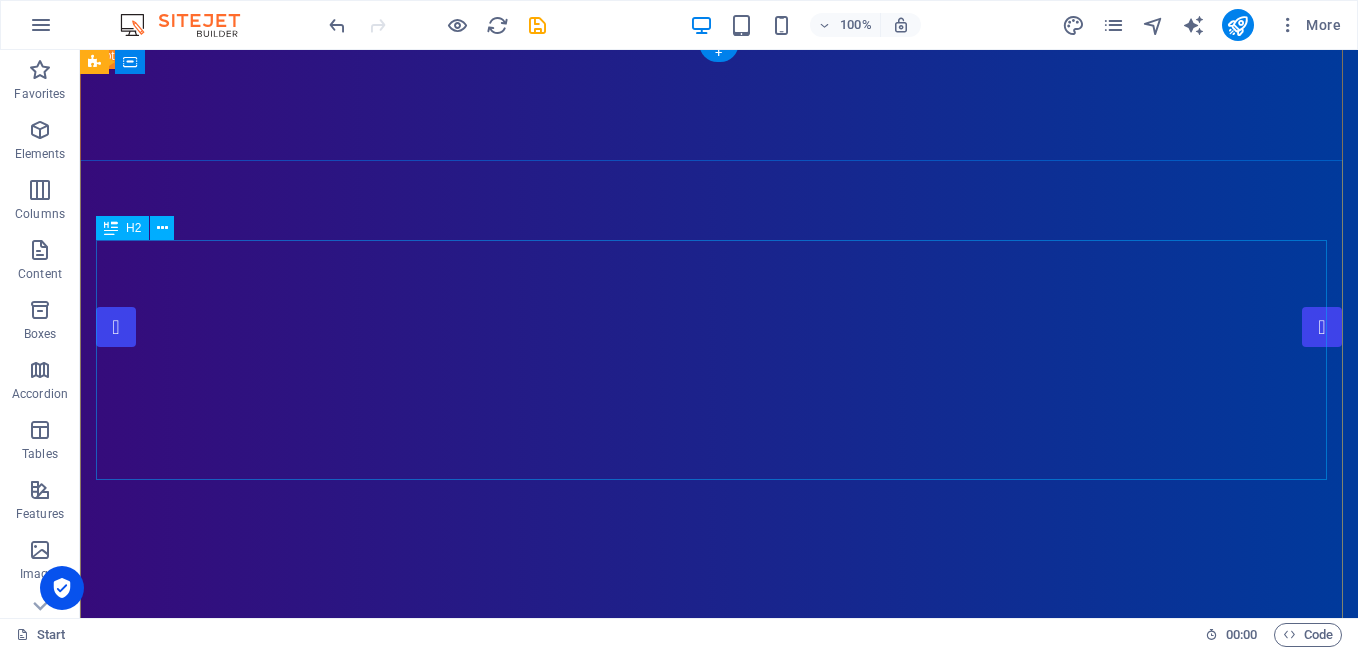 scroll, scrollTop: 0, scrollLeft: 0, axis: both 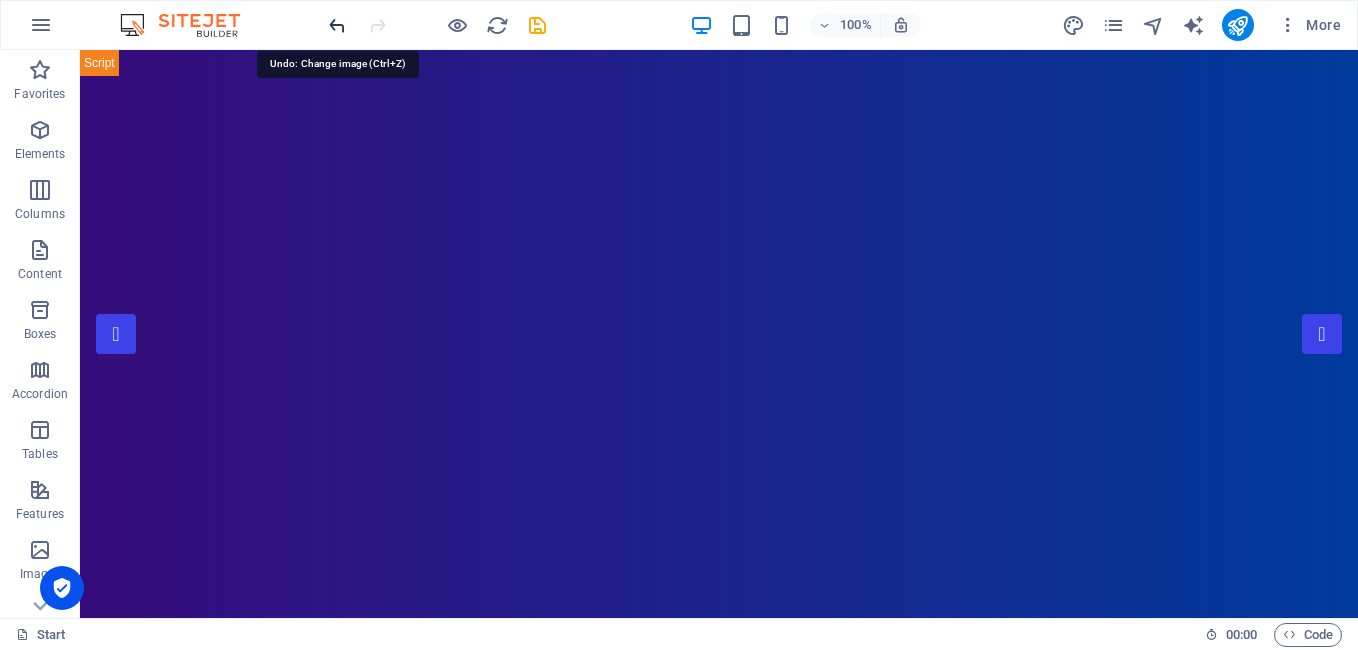 click at bounding box center (337, 25) 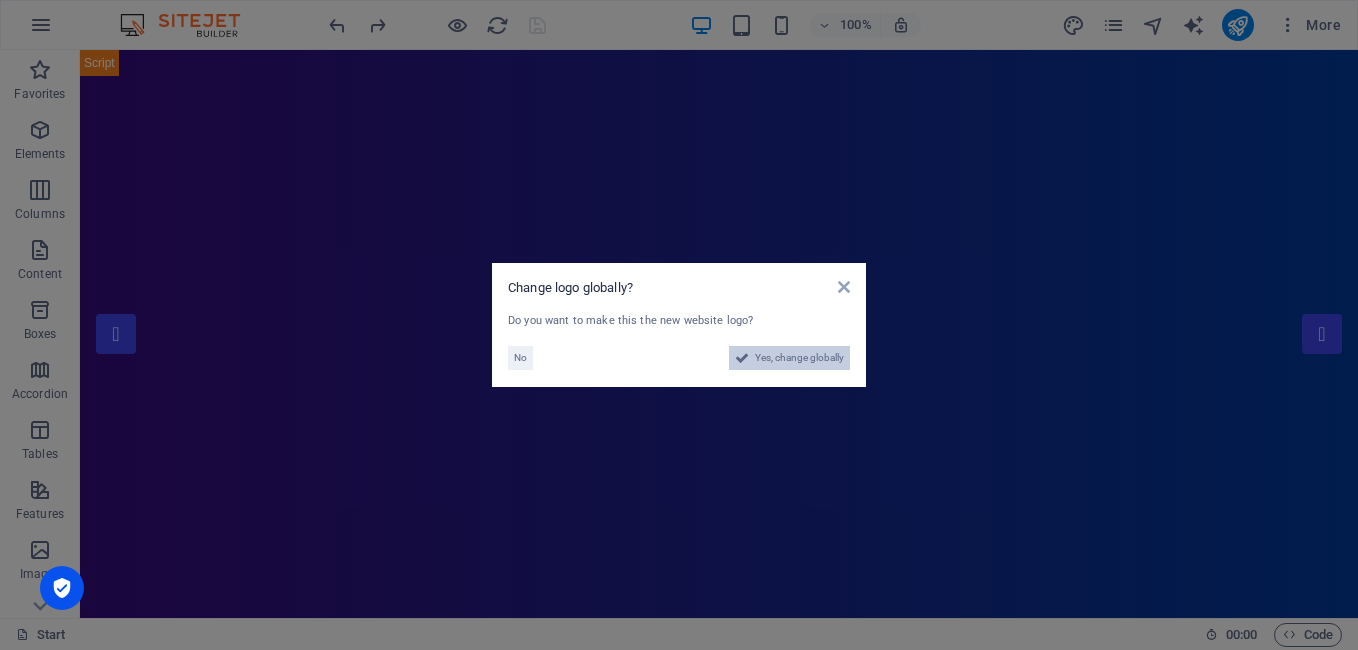 click on "Yes, change globally" at bounding box center (799, 358) 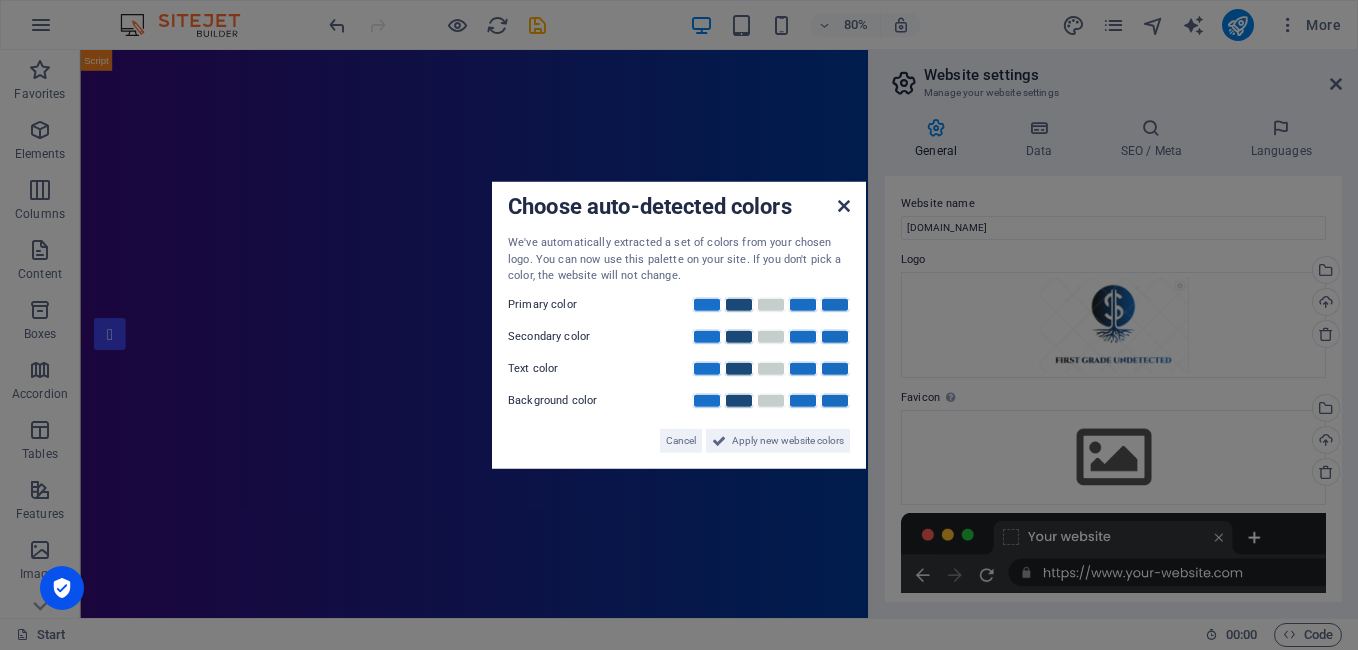click at bounding box center (844, 206) 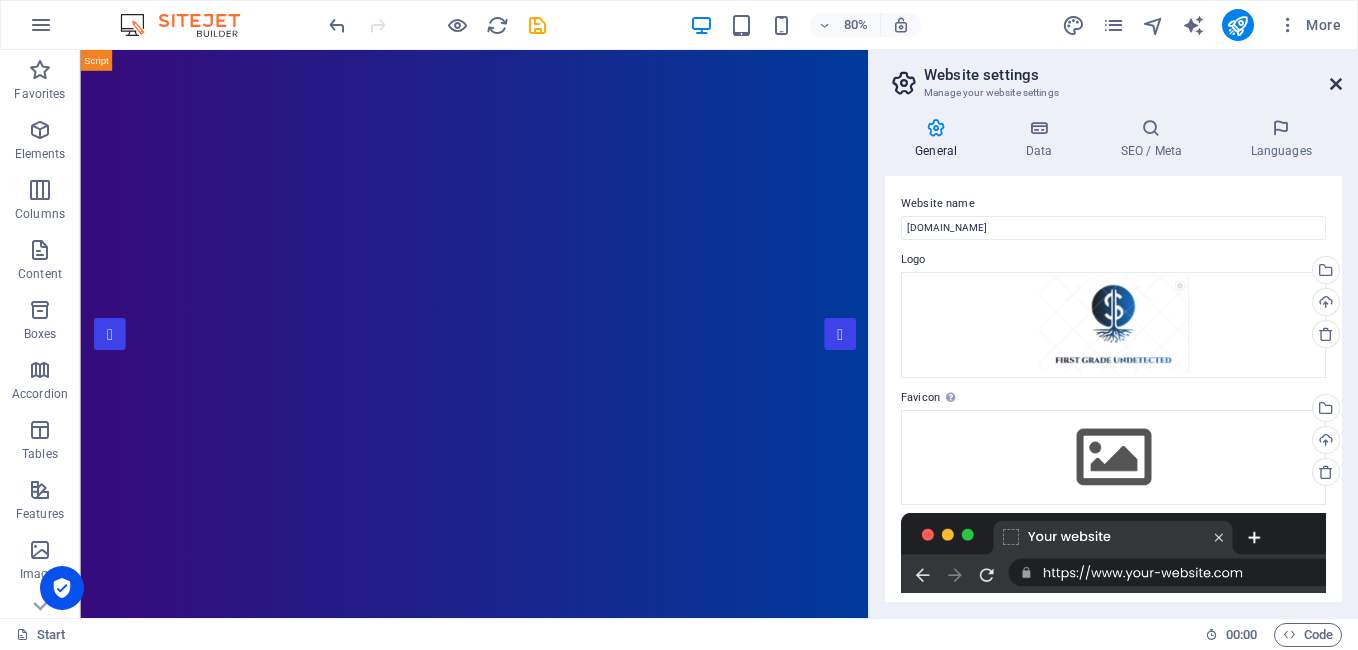 click at bounding box center (1336, 84) 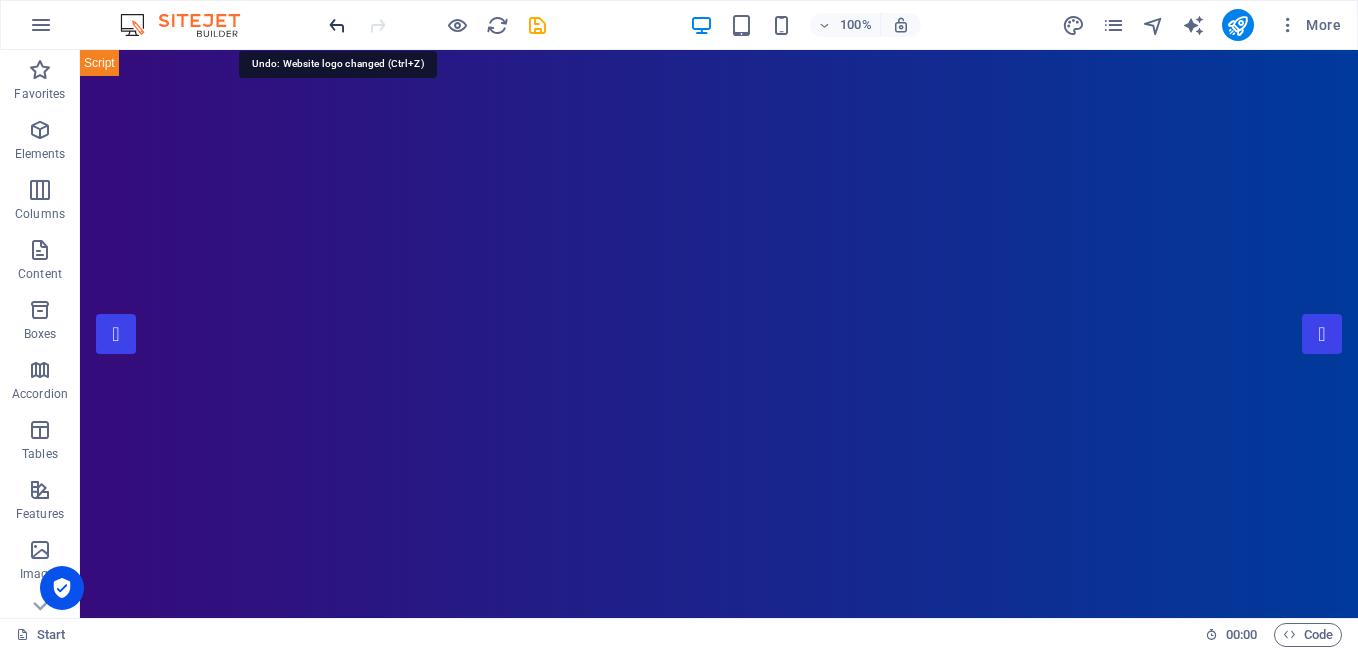 click at bounding box center (337, 25) 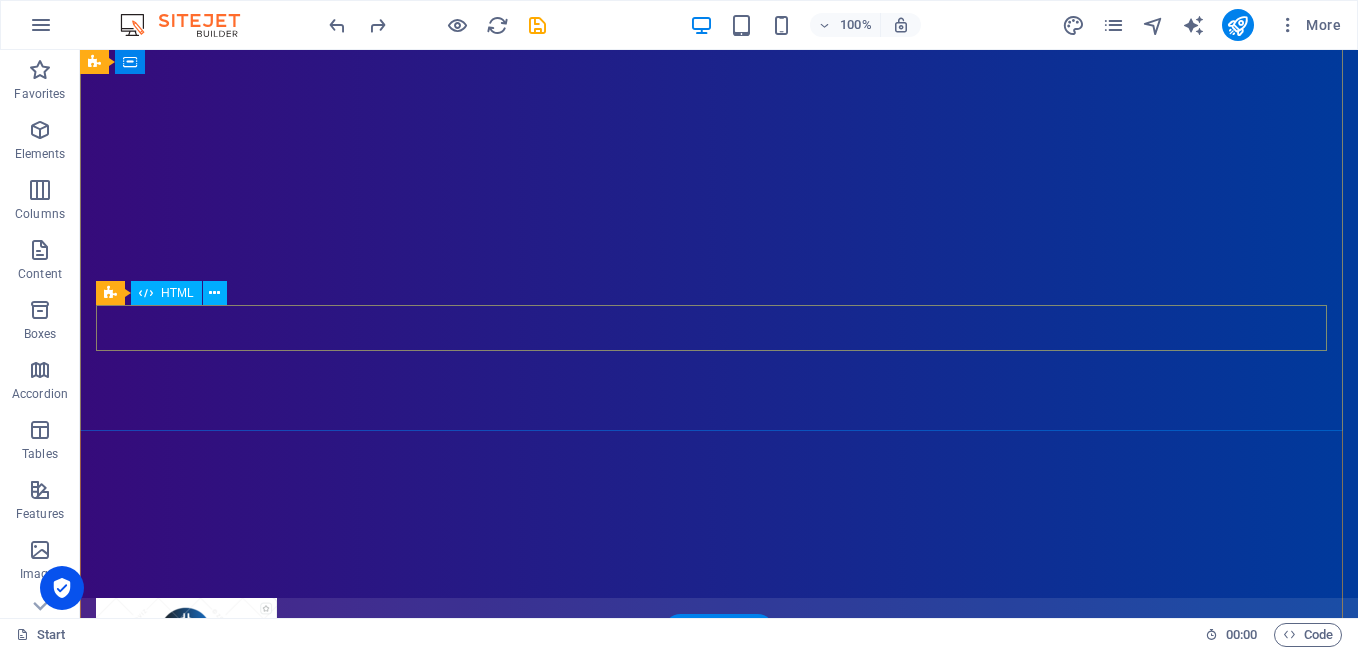 scroll, scrollTop: 0, scrollLeft: 0, axis: both 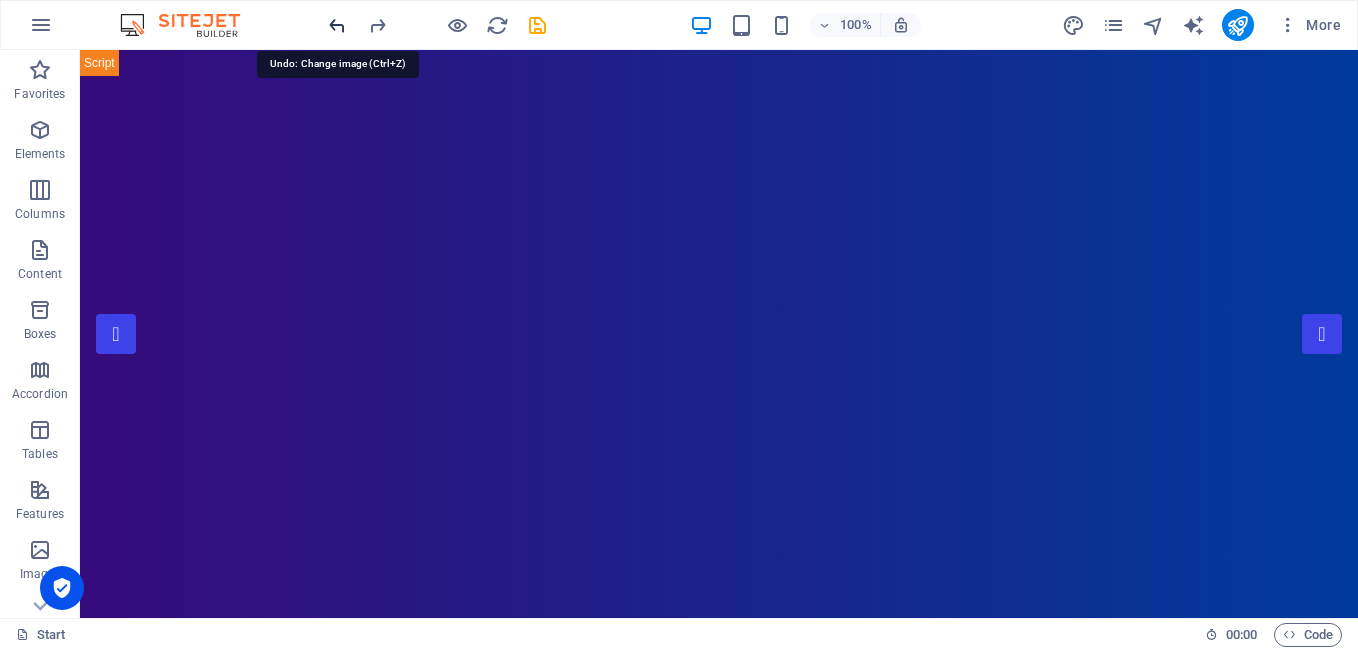 click at bounding box center [337, 25] 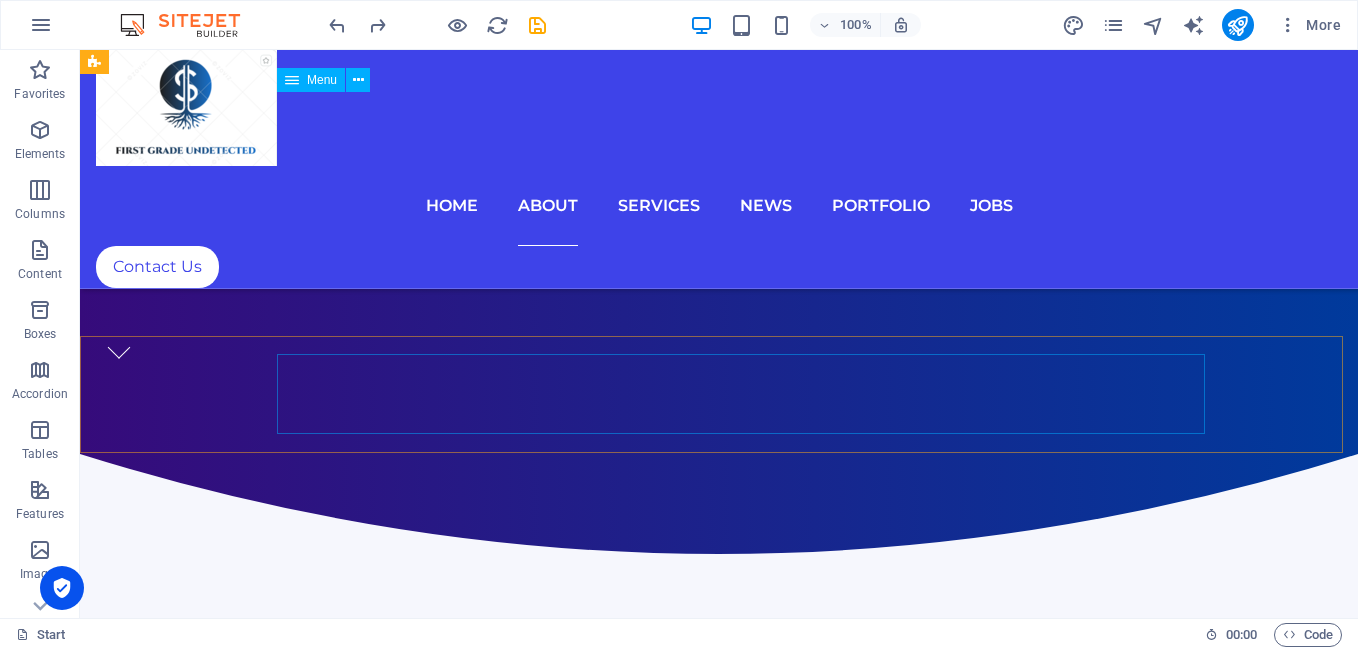 scroll, scrollTop: 976, scrollLeft: 0, axis: vertical 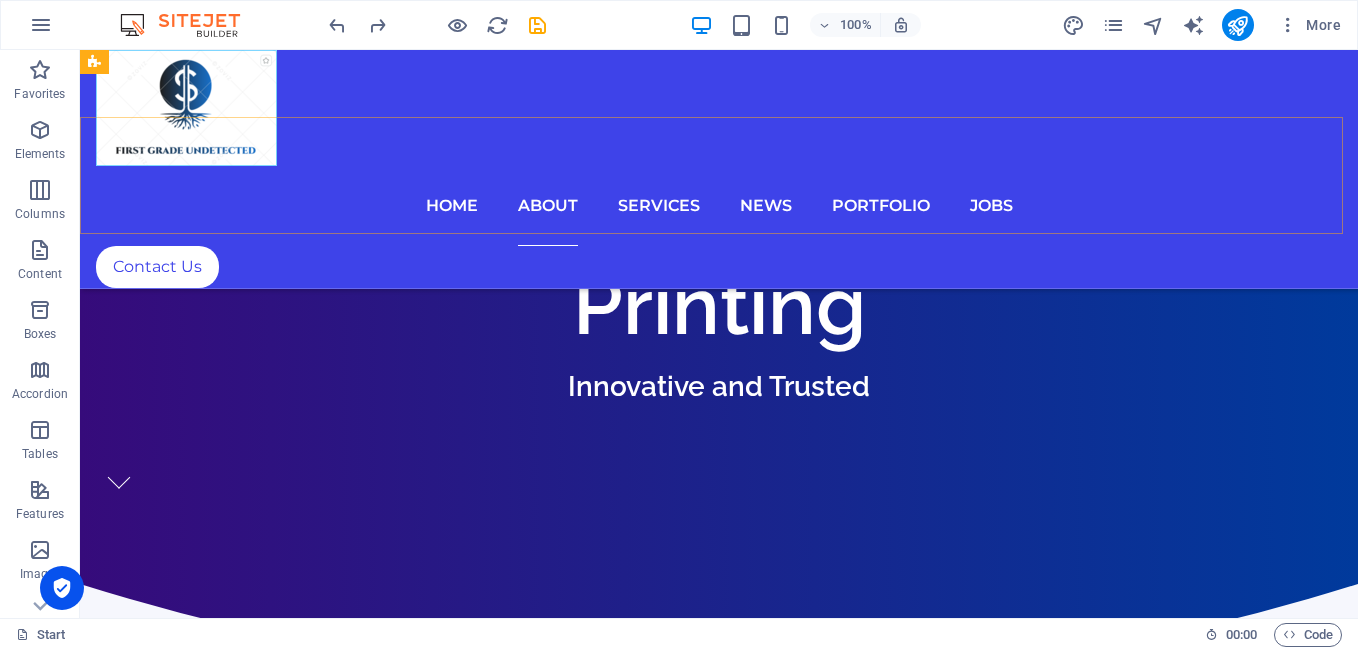 click at bounding box center (719, 108) 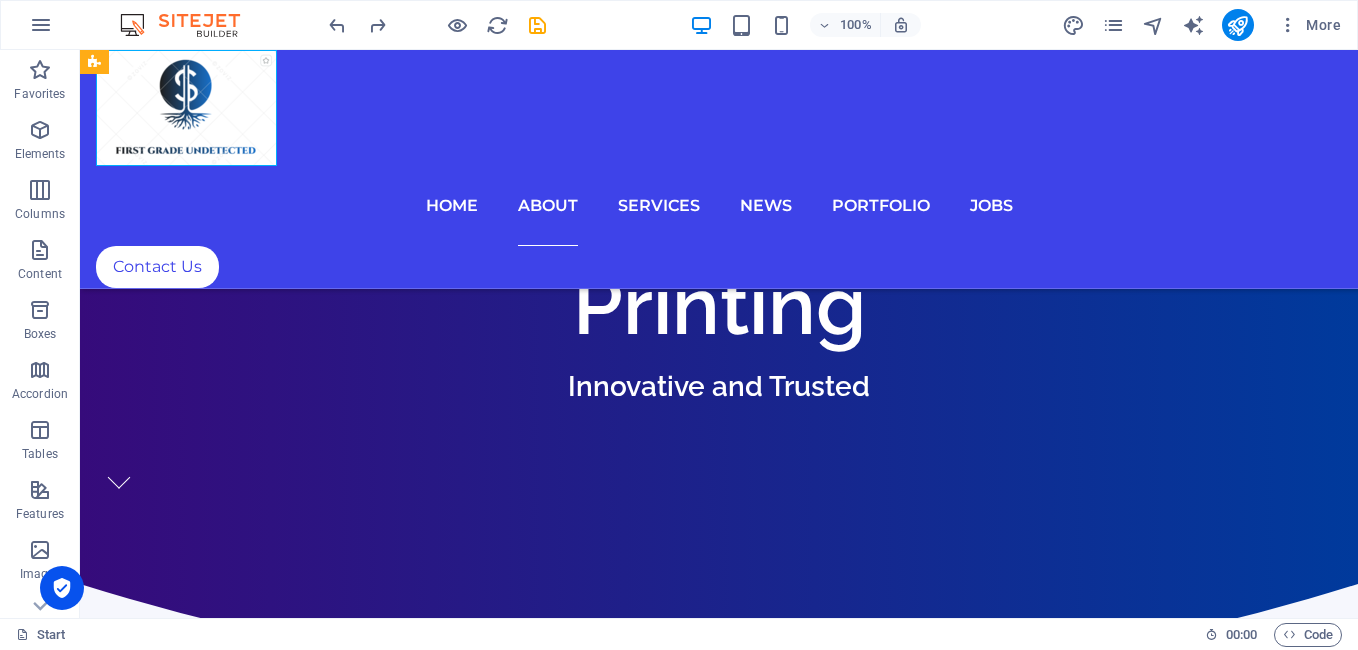 click at bounding box center (719, 108) 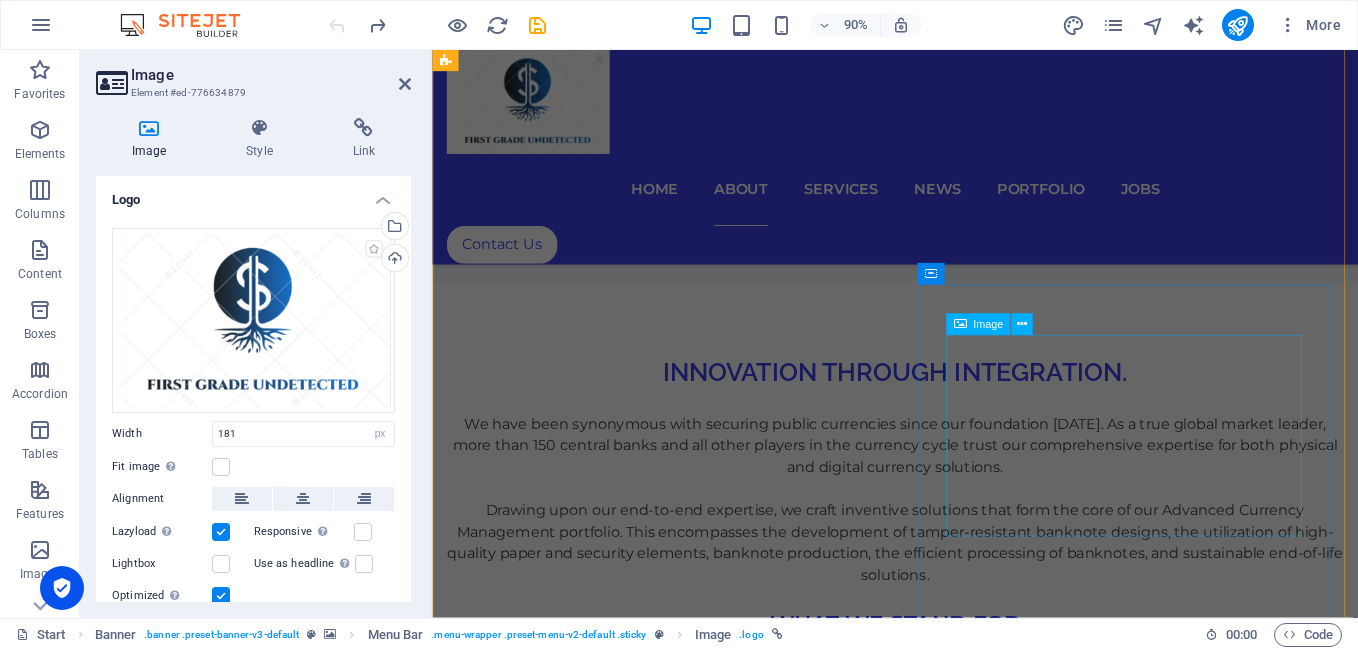 scroll, scrollTop: 6667, scrollLeft: 0, axis: vertical 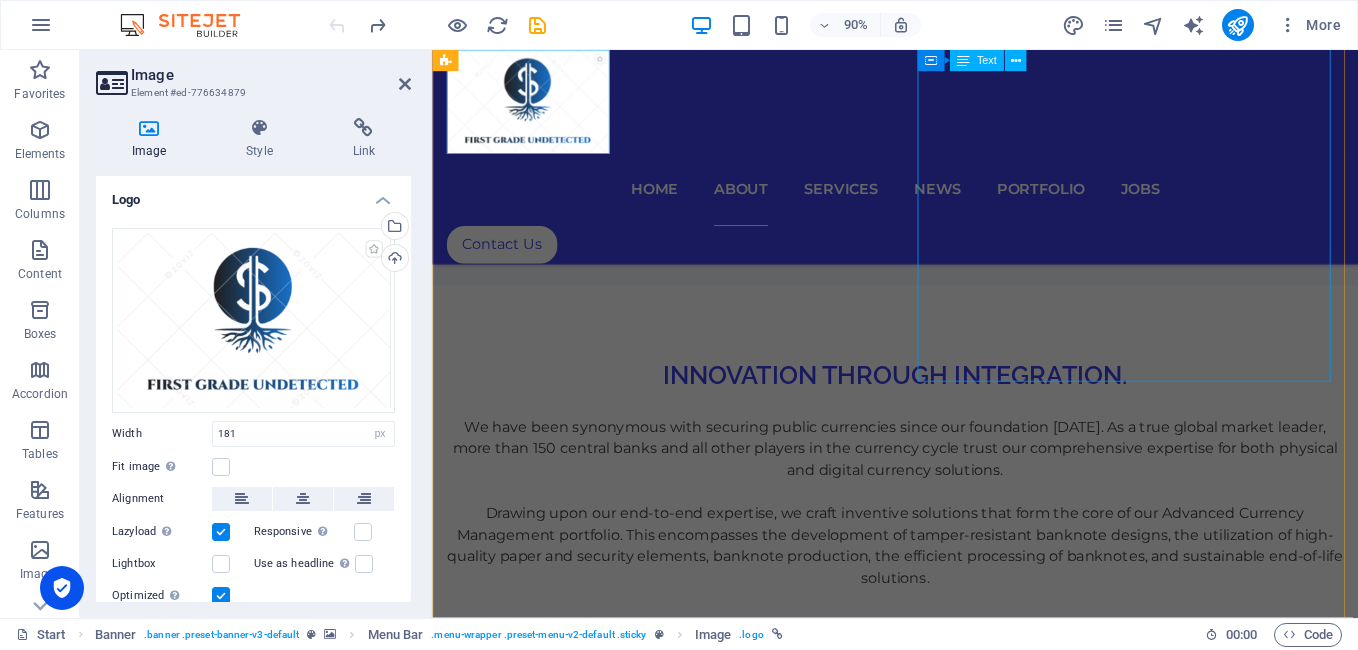 click on "Access all your banknote production needs from a single source. Creating high-quality banknotes requires advanced anti-forgery technology, durable substrates, and sophisticated production methods. Our cutting-edge solutions cover everything from banknote printing to plant engineering, ensuring global currency security and sustainability. As a leading private banknote manufacturer, we produce currencies for over 100 countries, printing six billion banknotes annually with a focus on beauty and security. Our experts integrate anti-counterfeiting features with automation, durability, and visual appeal through innovative processes and craftsmanship." at bounding box center (946, 6834) 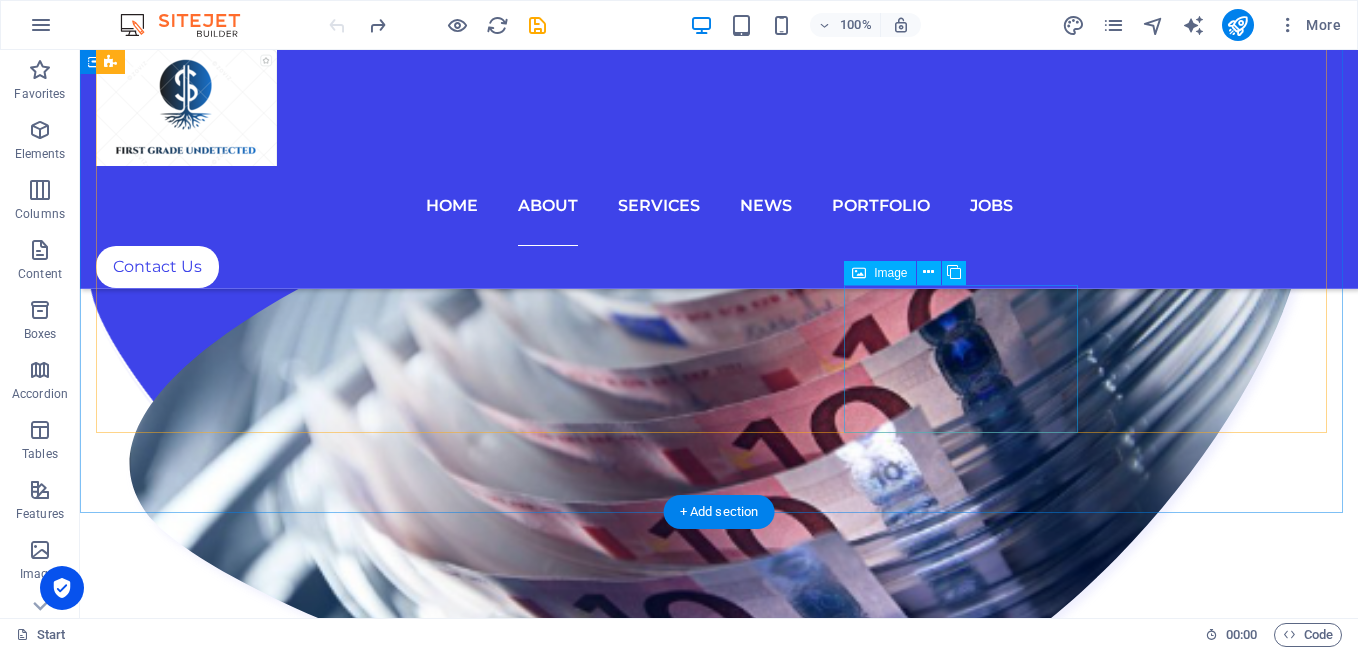 scroll, scrollTop: 2246, scrollLeft: 0, axis: vertical 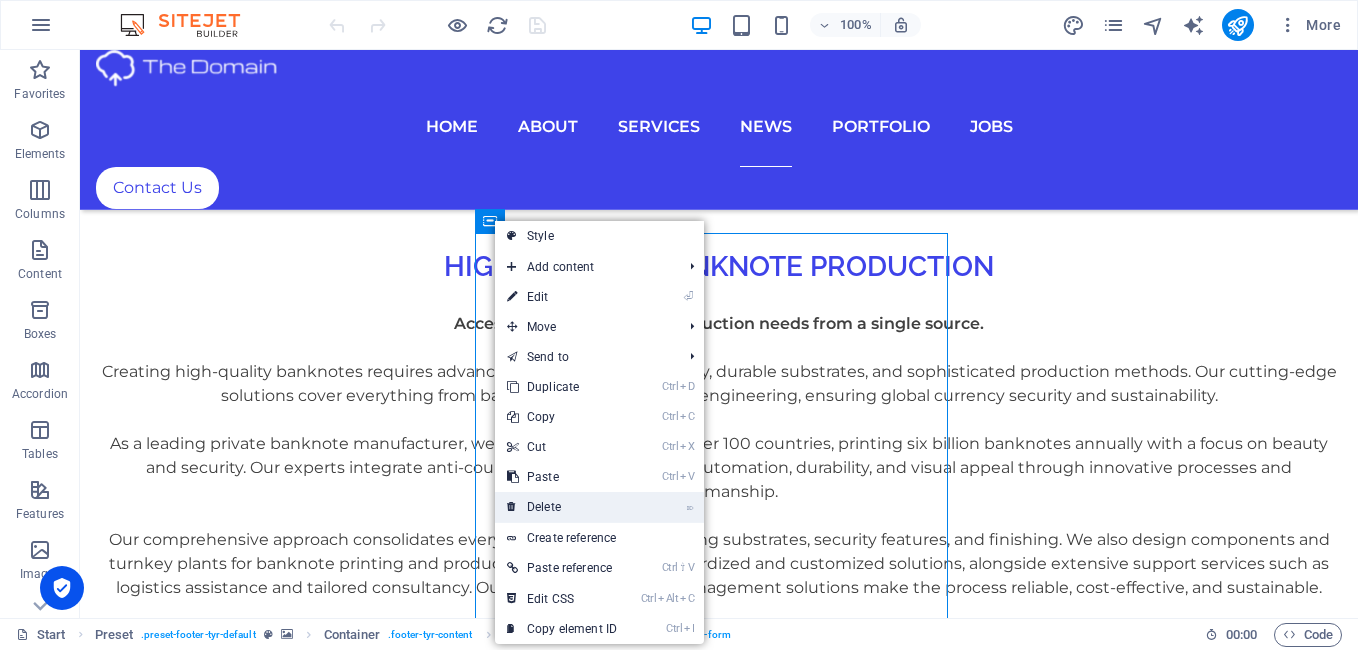 click on "⌦  Delete" at bounding box center (562, 507) 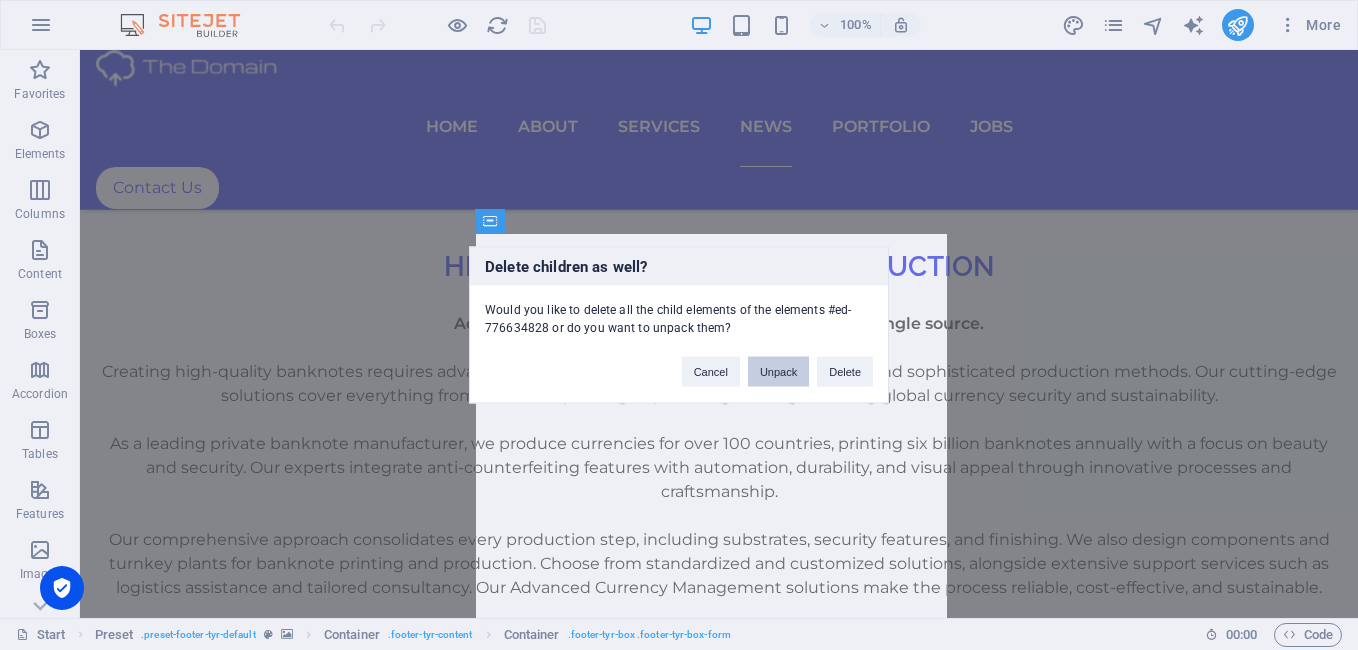 click on "Unpack" at bounding box center [778, 372] 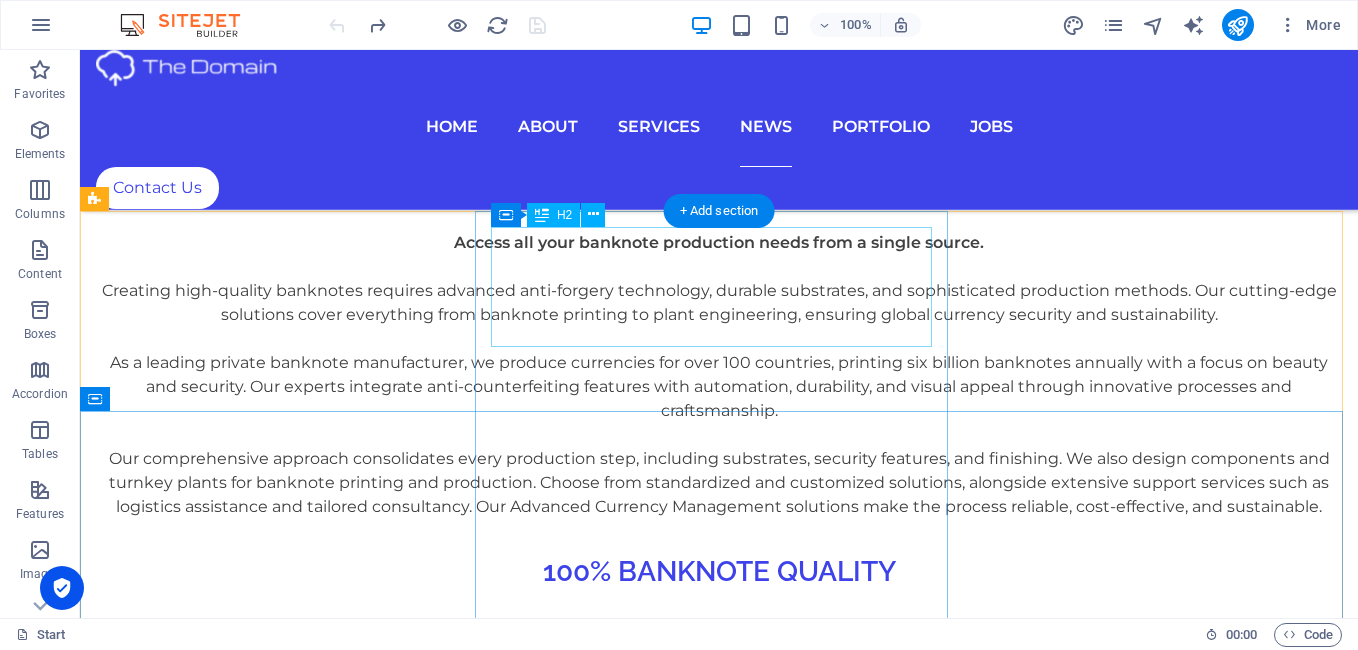 scroll, scrollTop: 14613, scrollLeft: 0, axis: vertical 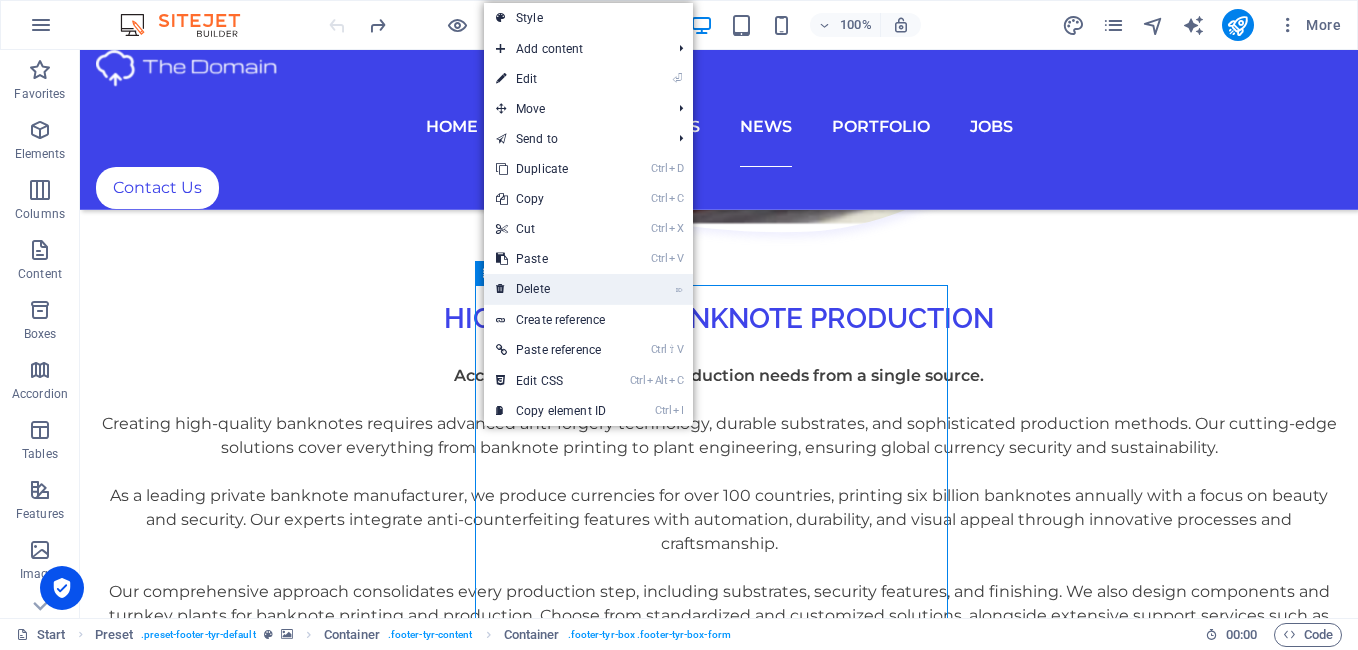 click on "⌦  Delete" at bounding box center (551, 289) 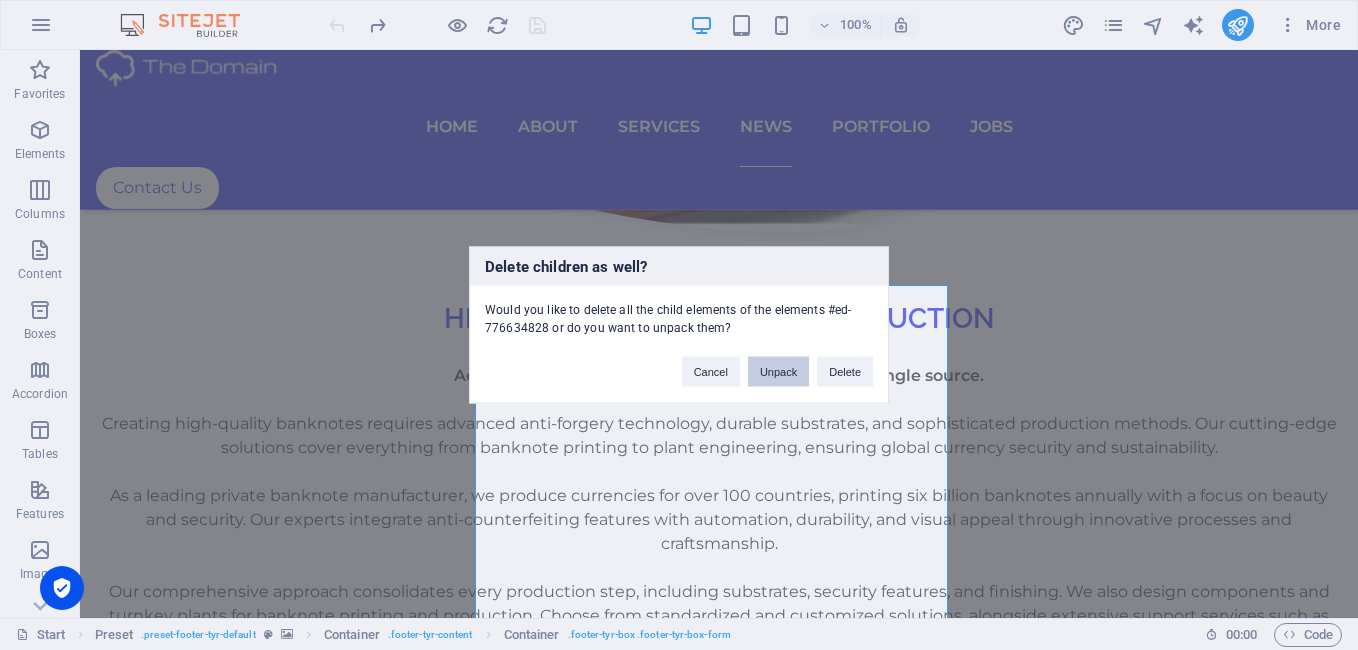 click on "Unpack" at bounding box center (778, 372) 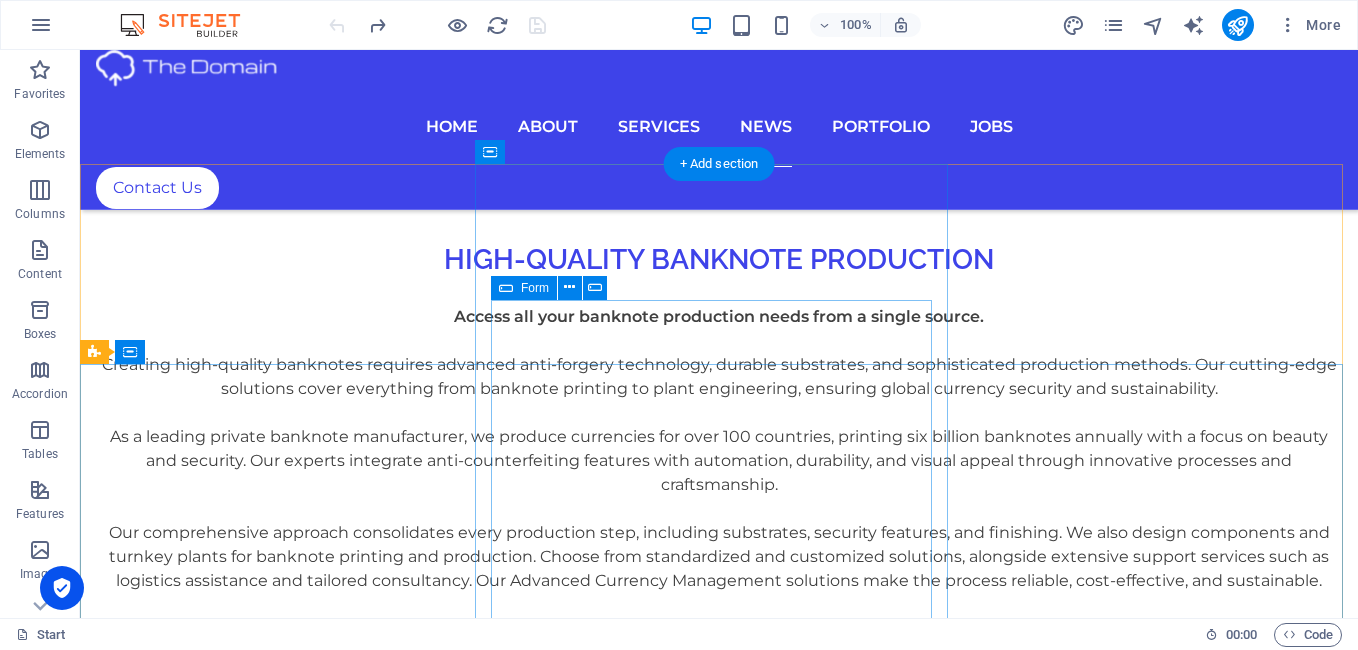 scroll, scrollTop: 14532, scrollLeft: 0, axis: vertical 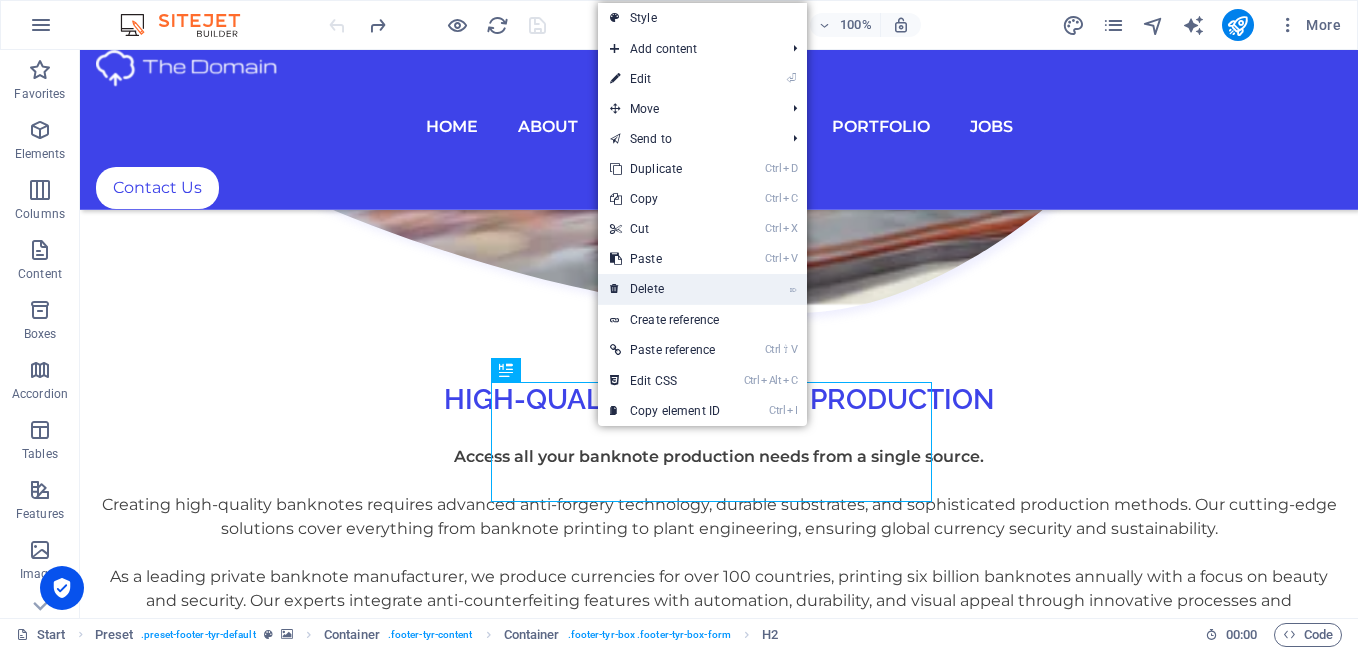 click on "⌦  Delete" at bounding box center [665, 289] 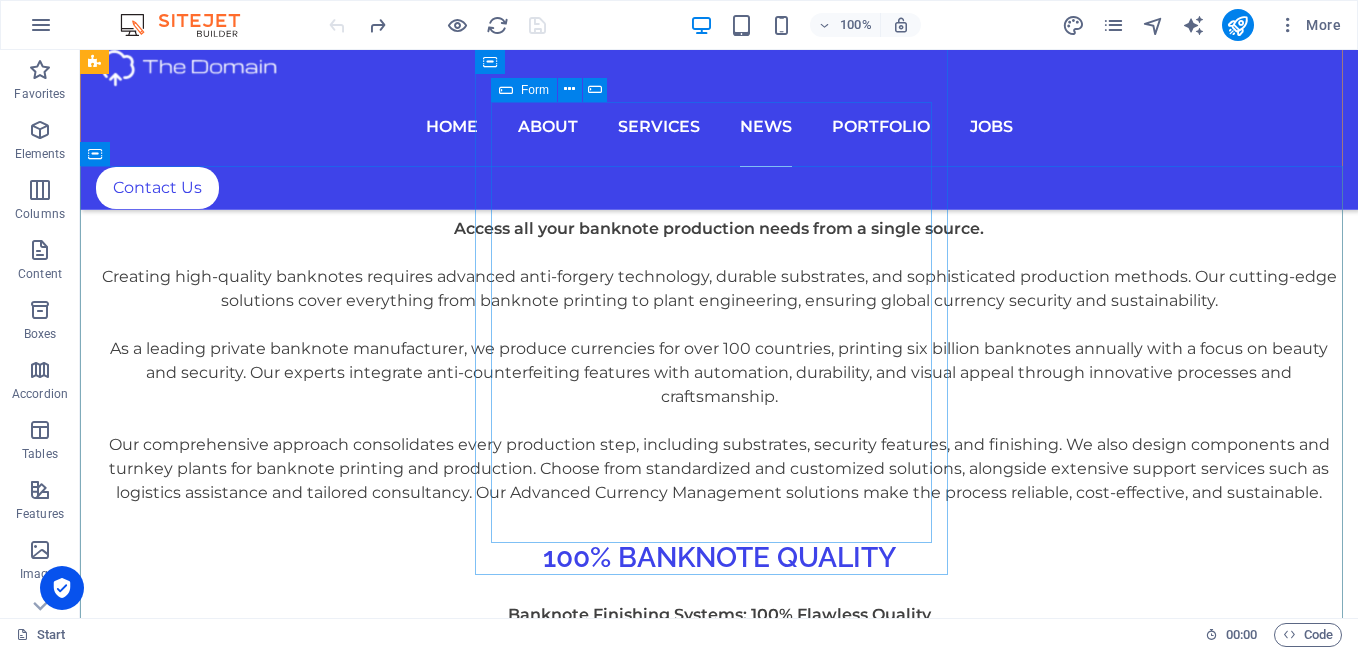 scroll, scrollTop: 14932, scrollLeft: 0, axis: vertical 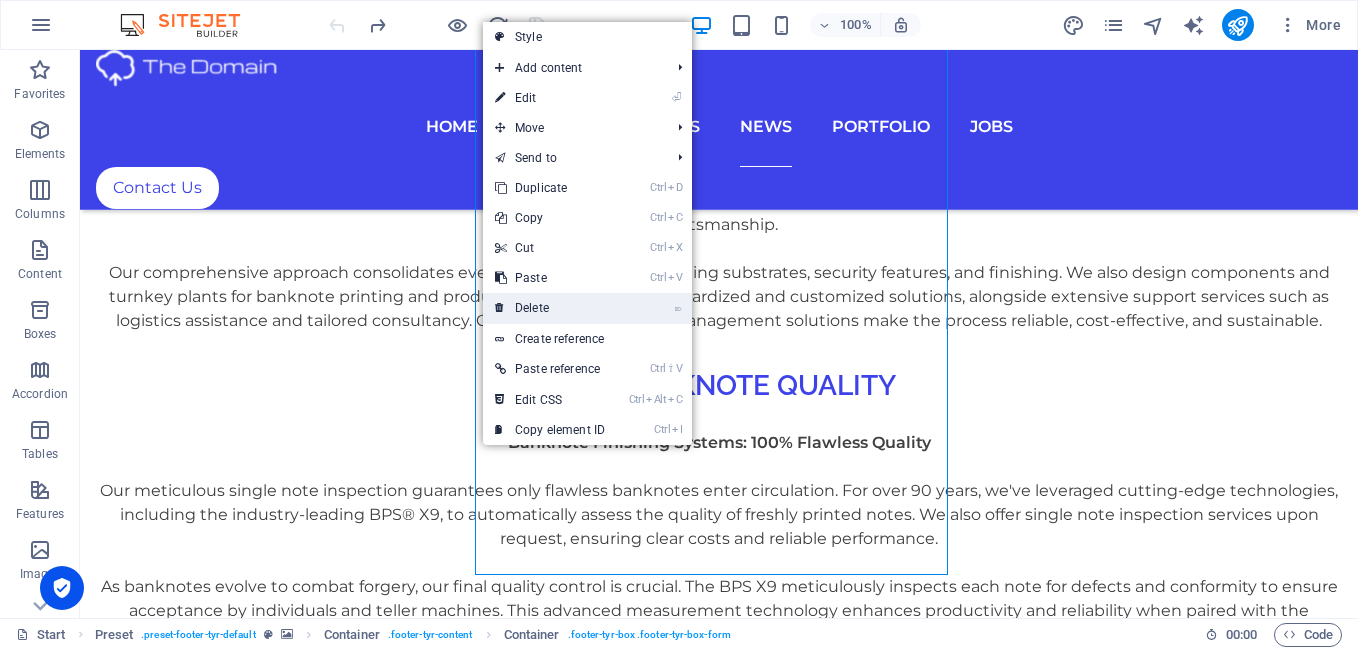 click on "⌦  Delete" at bounding box center (550, 308) 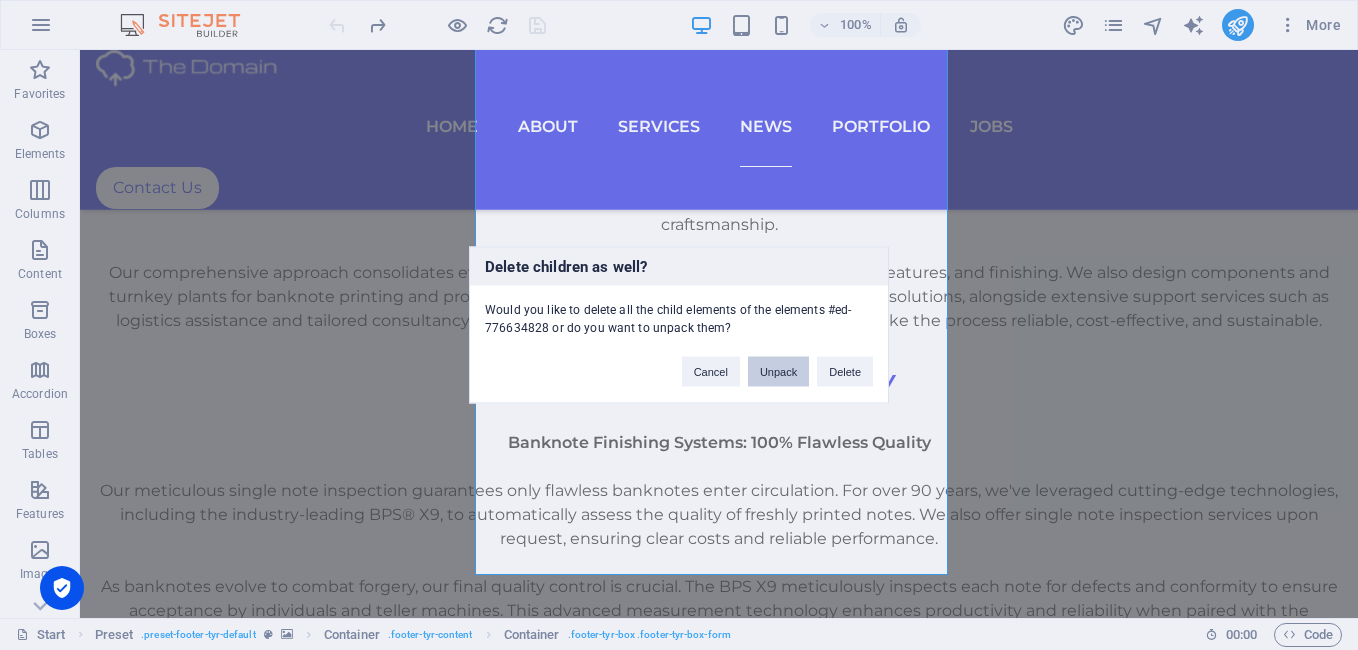 click on "Unpack" at bounding box center (778, 372) 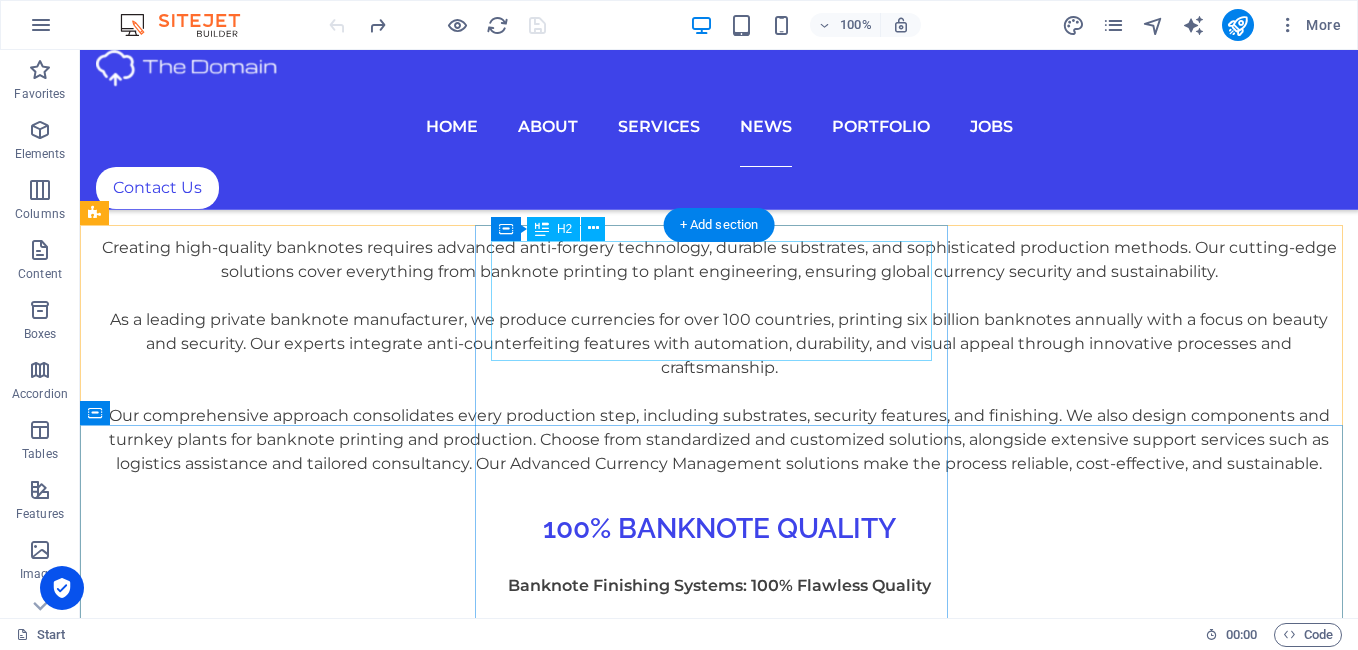 scroll, scrollTop: 14932, scrollLeft: 0, axis: vertical 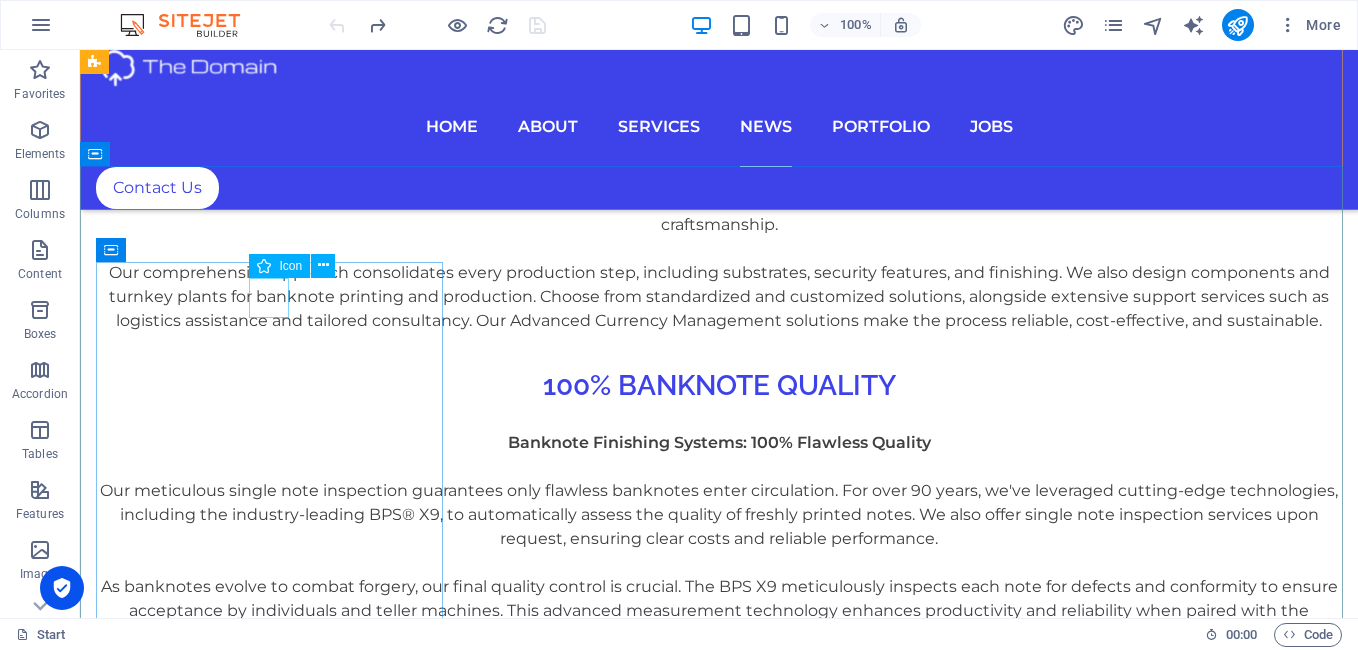 click at bounding box center [719, 18355] 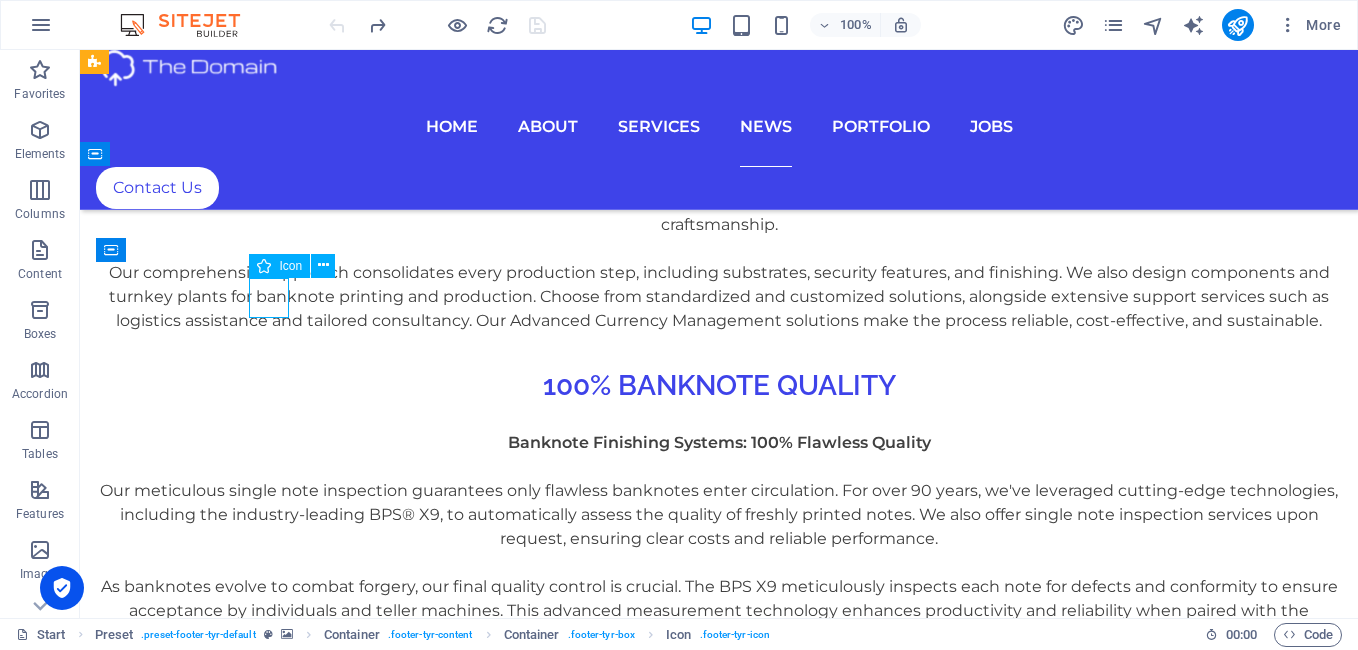 click at bounding box center [719, 18355] 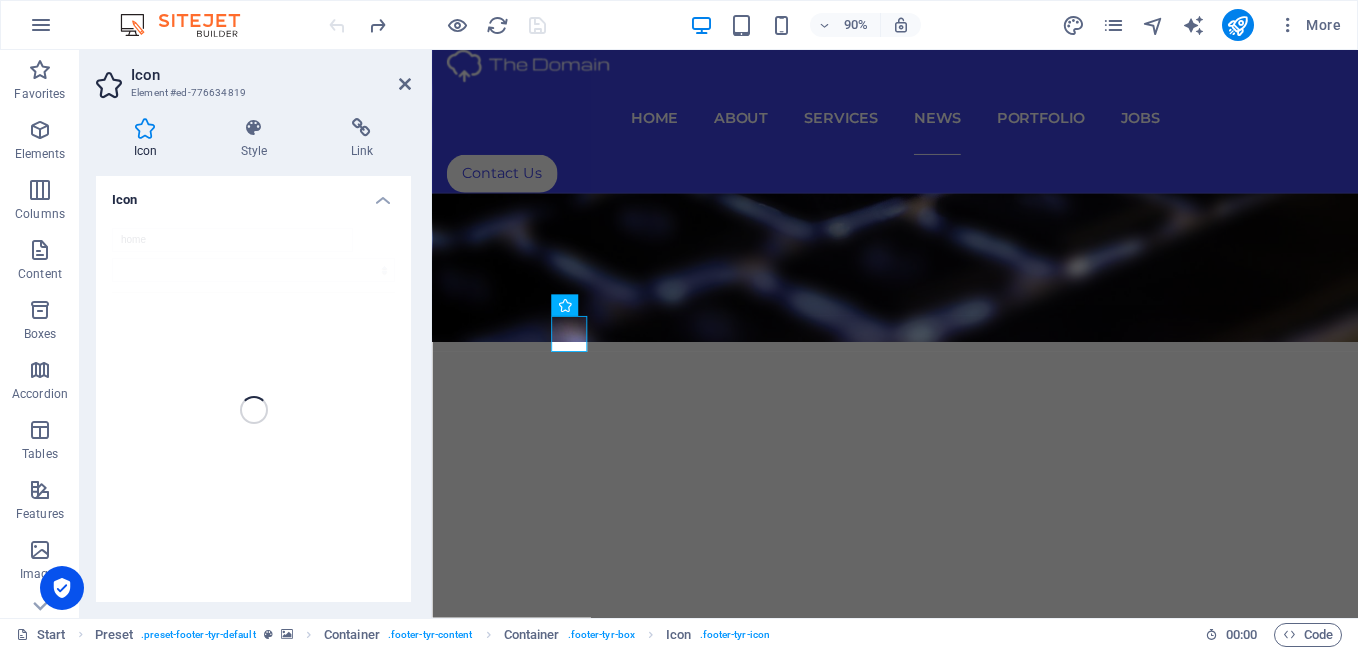 scroll, scrollTop: 15429, scrollLeft: 0, axis: vertical 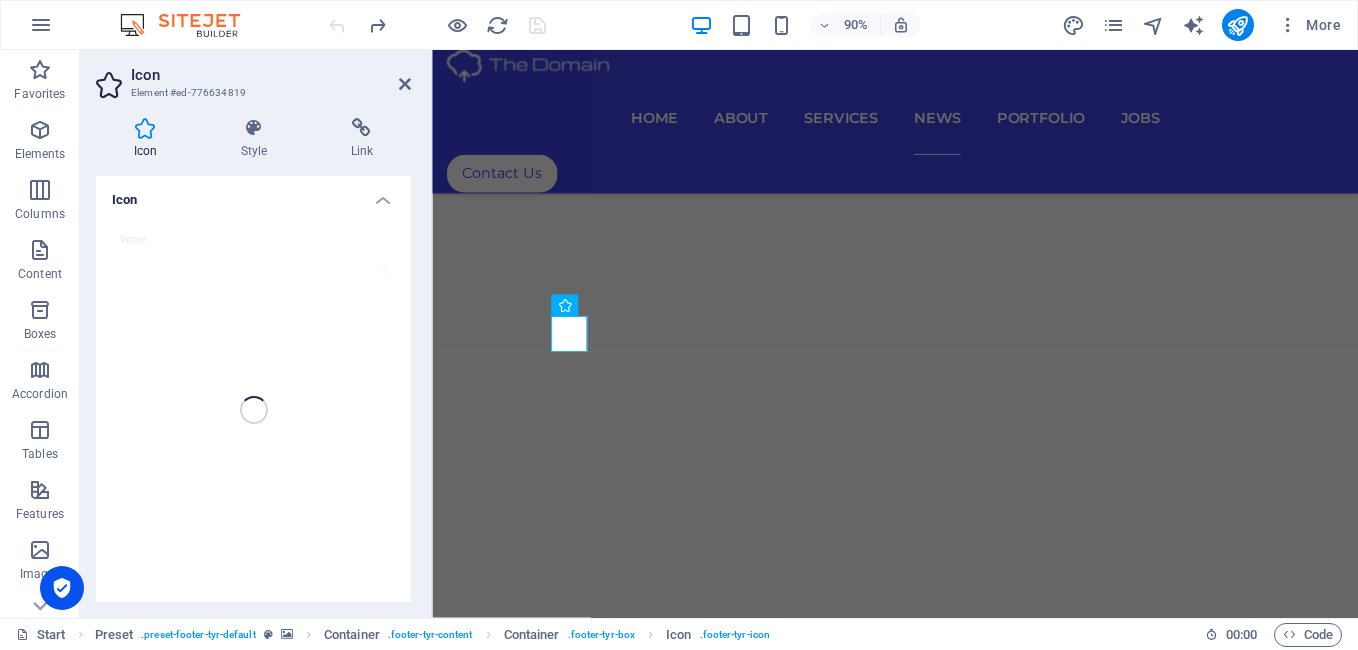 click on "Address Brooklyn Bridge New York, NY   10038 Legal Notice  |  Privacy" at bounding box center (946, 15626) 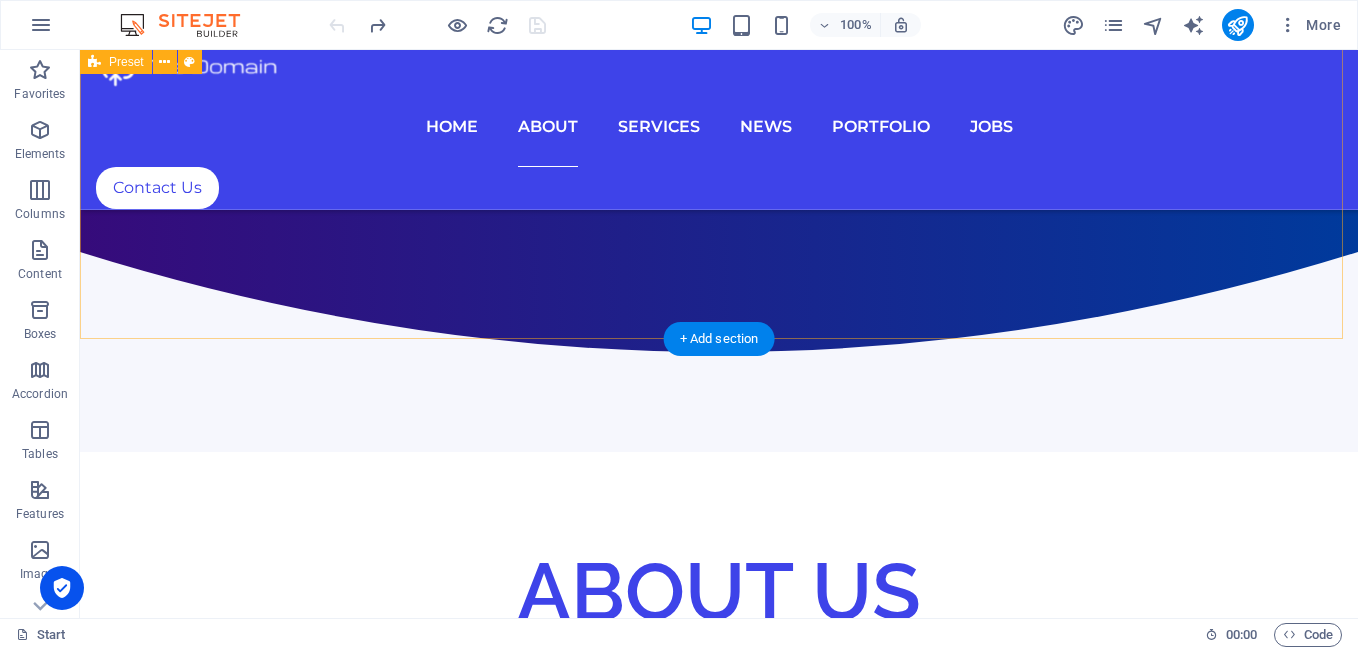 scroll, scrollTop: 1410, scrollLeft: 0, axis: vertical 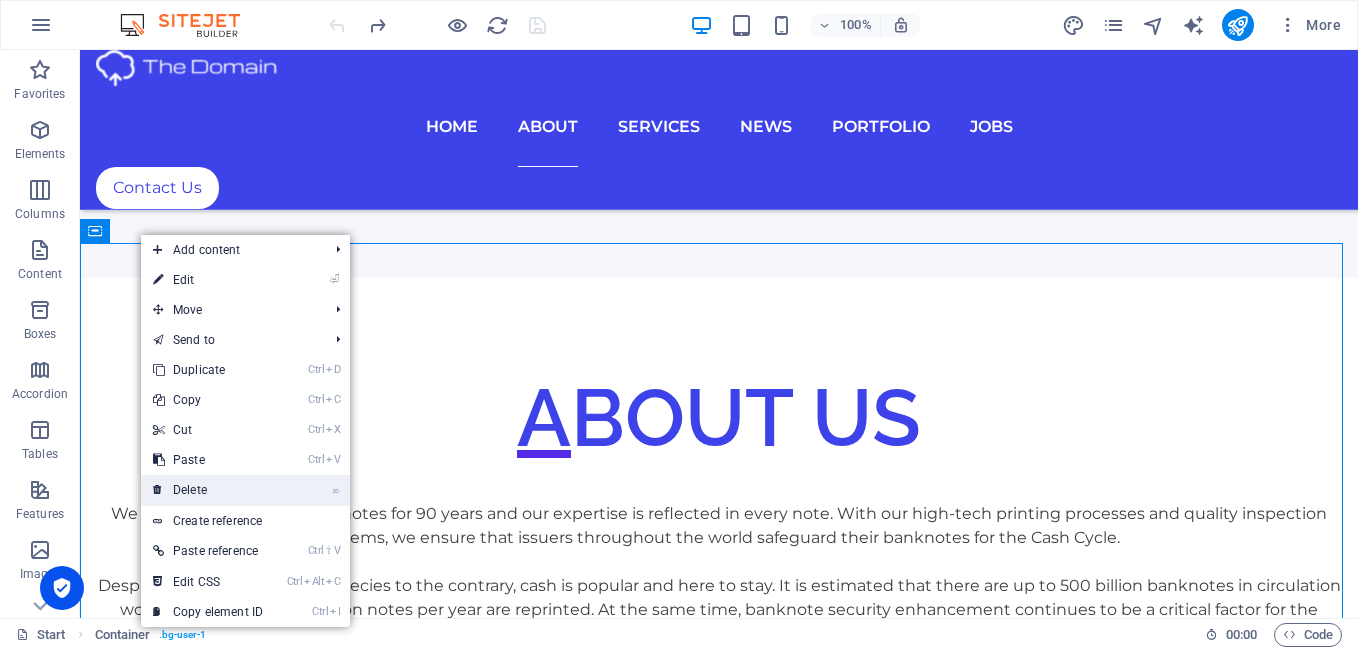 click on "⌦  Delete" at bounding box center (208, 490) 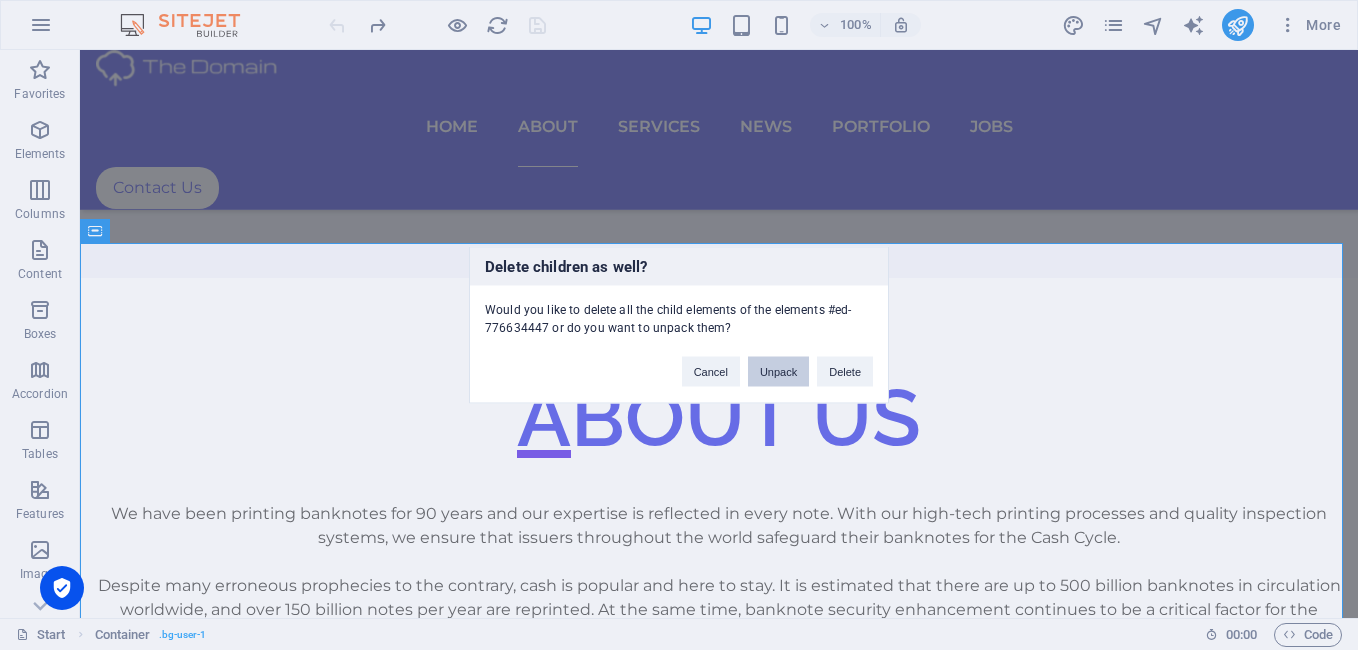 click on "Unpack" at bounding box center [778, 372] 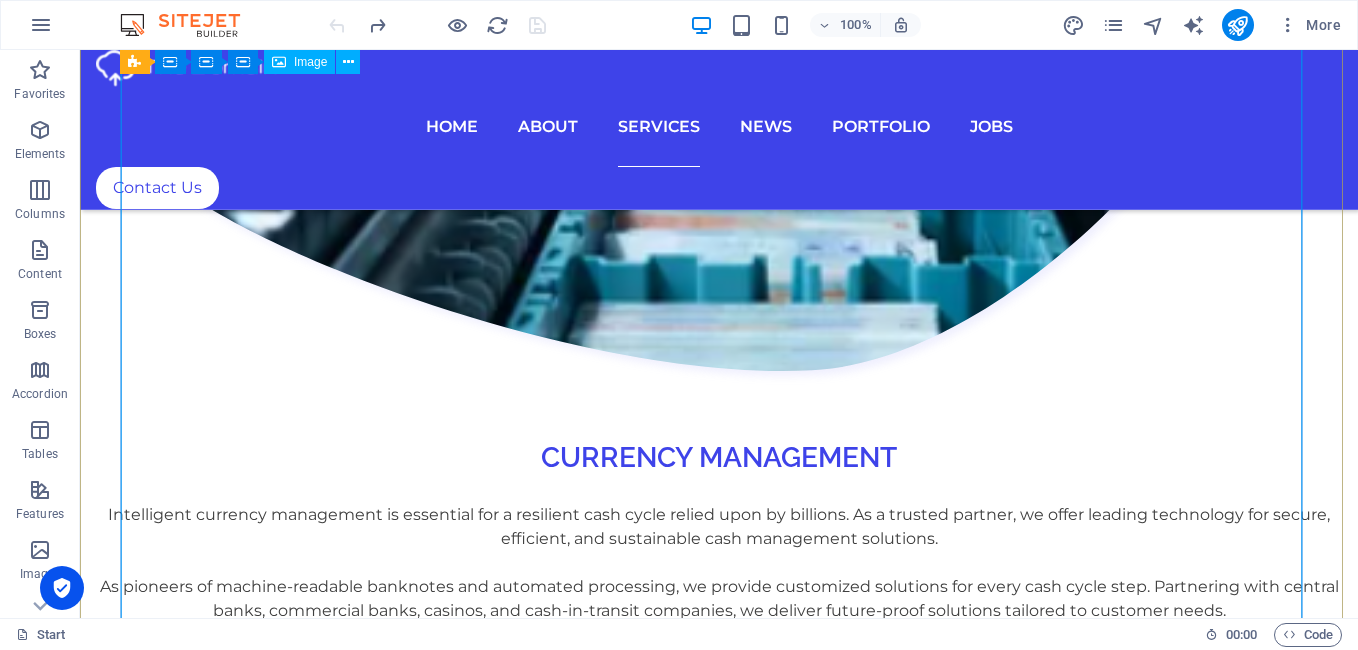 scroll, scrollTop: 11943, scrollLeft: 0, axis: vertical 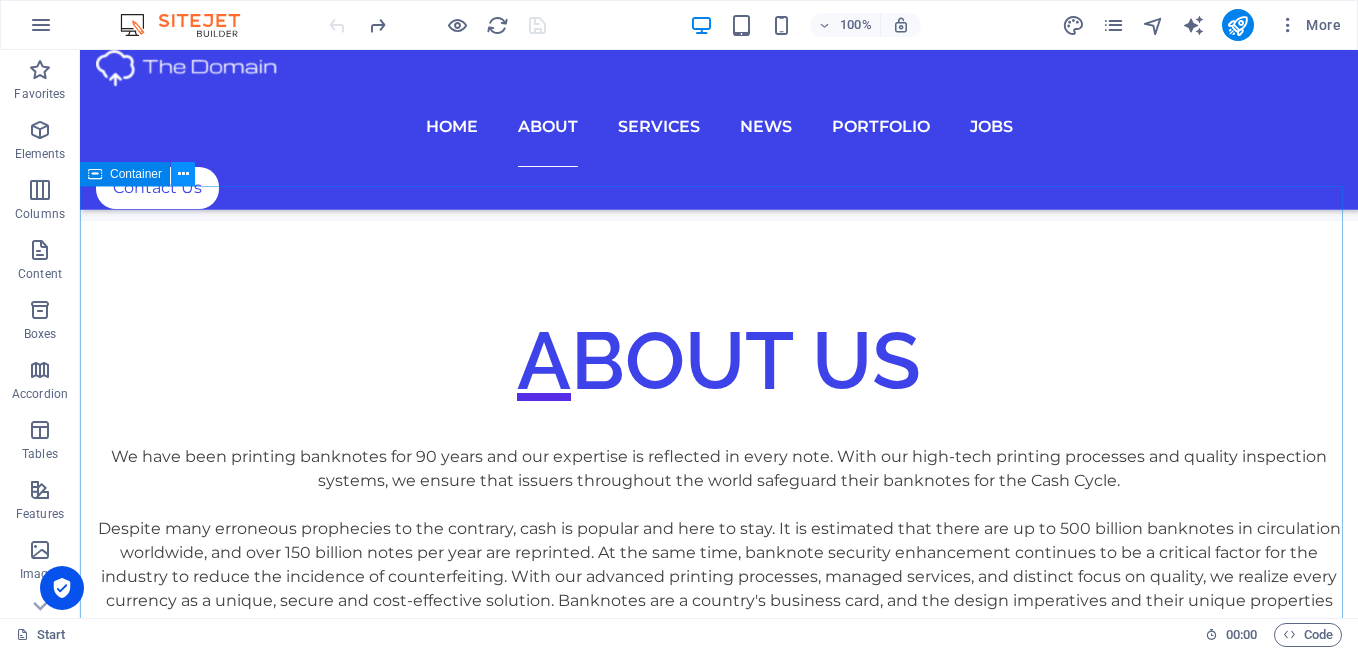 click at bounding box center [183, 174] 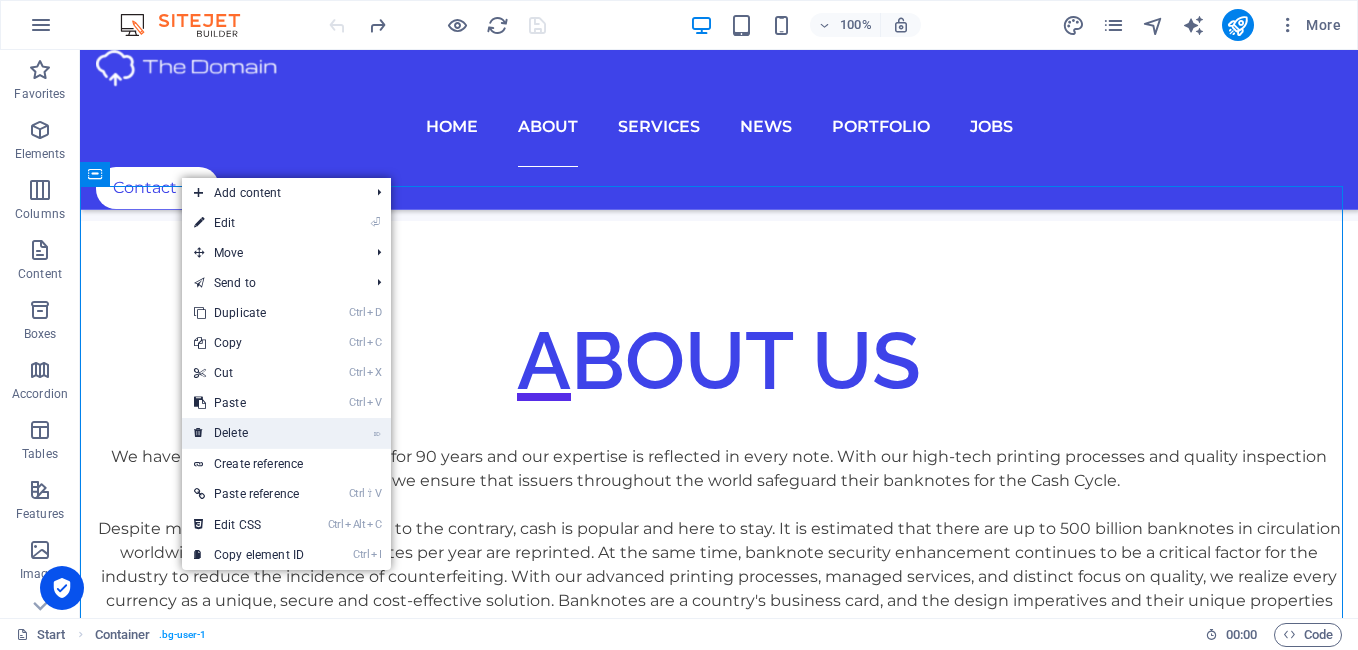 click on "⌦  Delete" at bounding box center [249, 433] 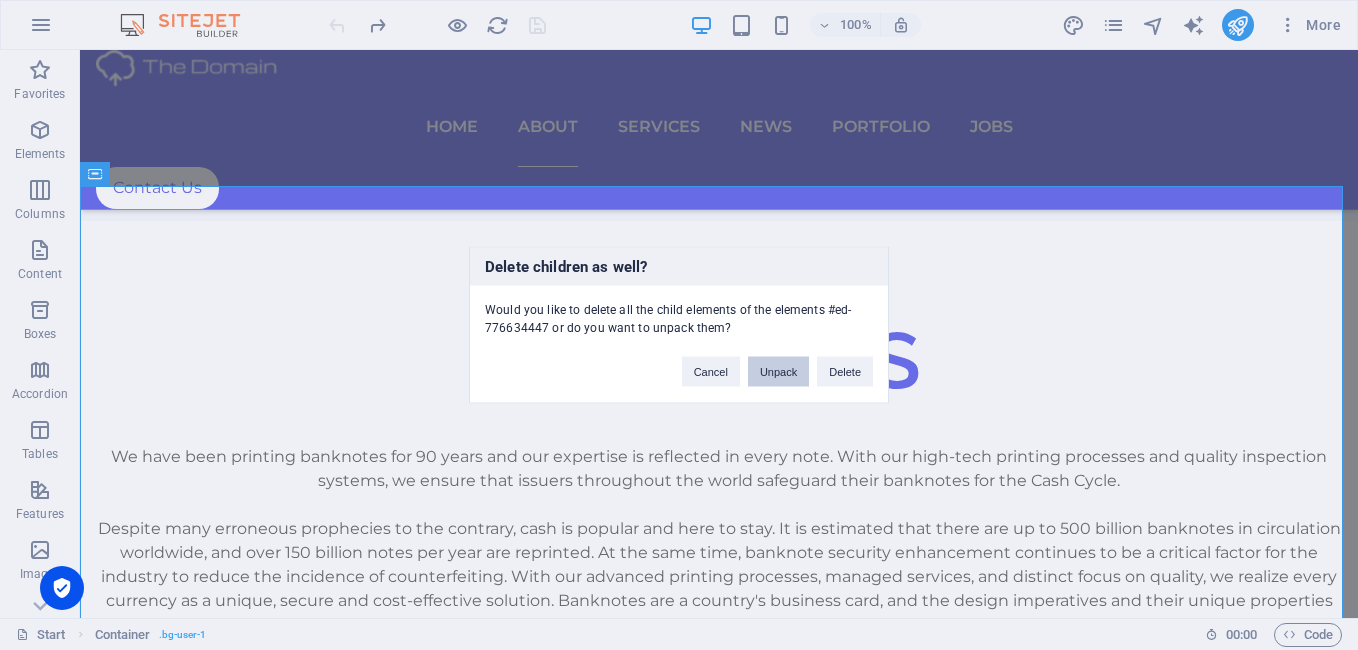 click on "Unpack" at bounding box center (778, 372) 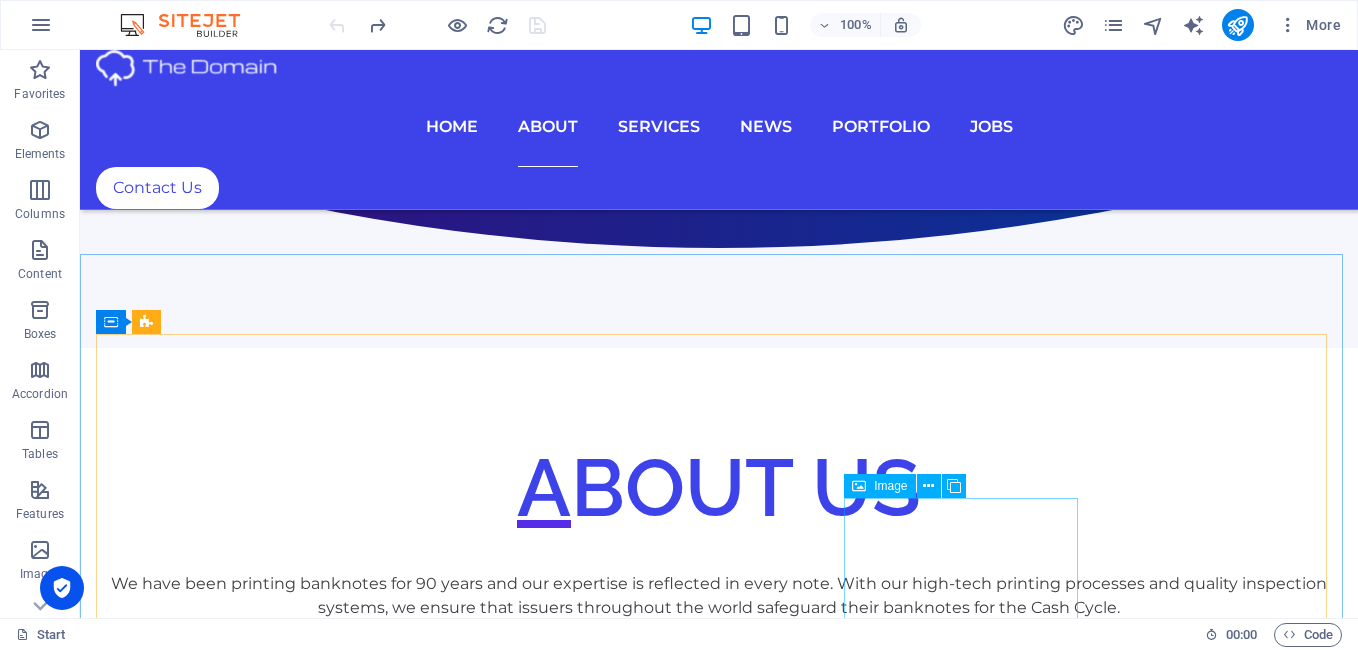 scroll, scrollTop: 1333, scrollLeft: 0, axis: vertical 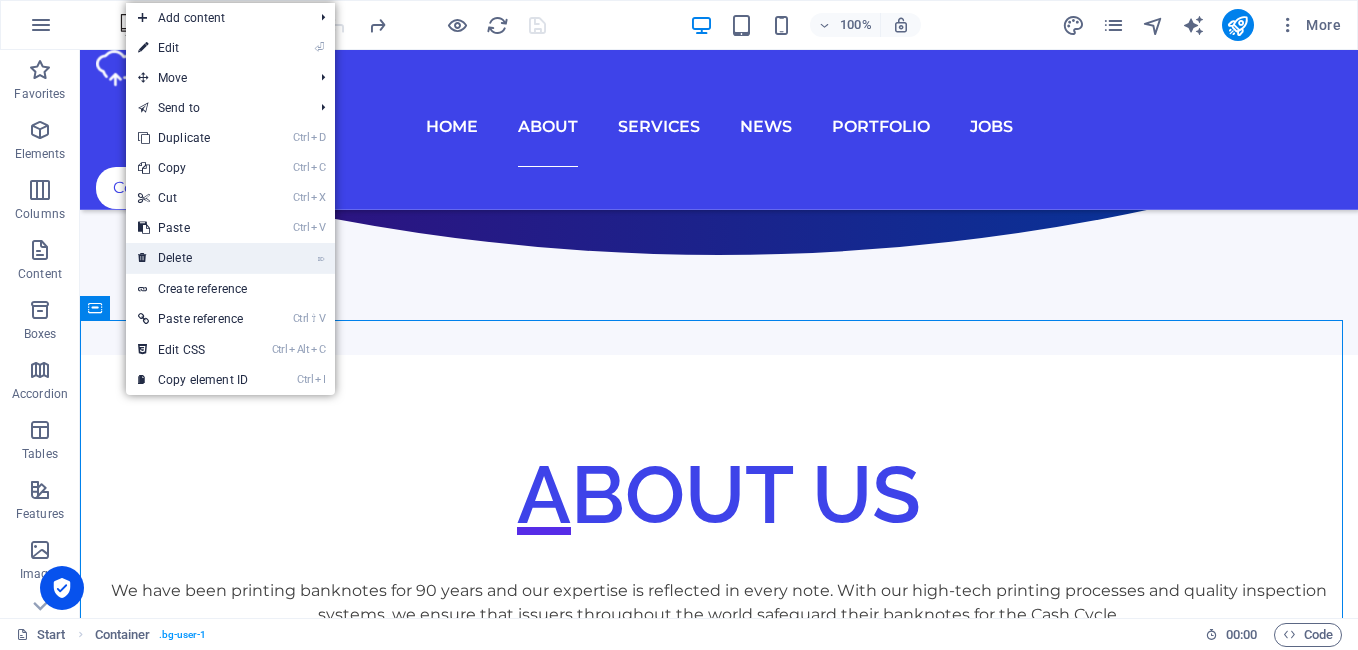 click on "⌦  Delete" at bounding box center [193, 258] 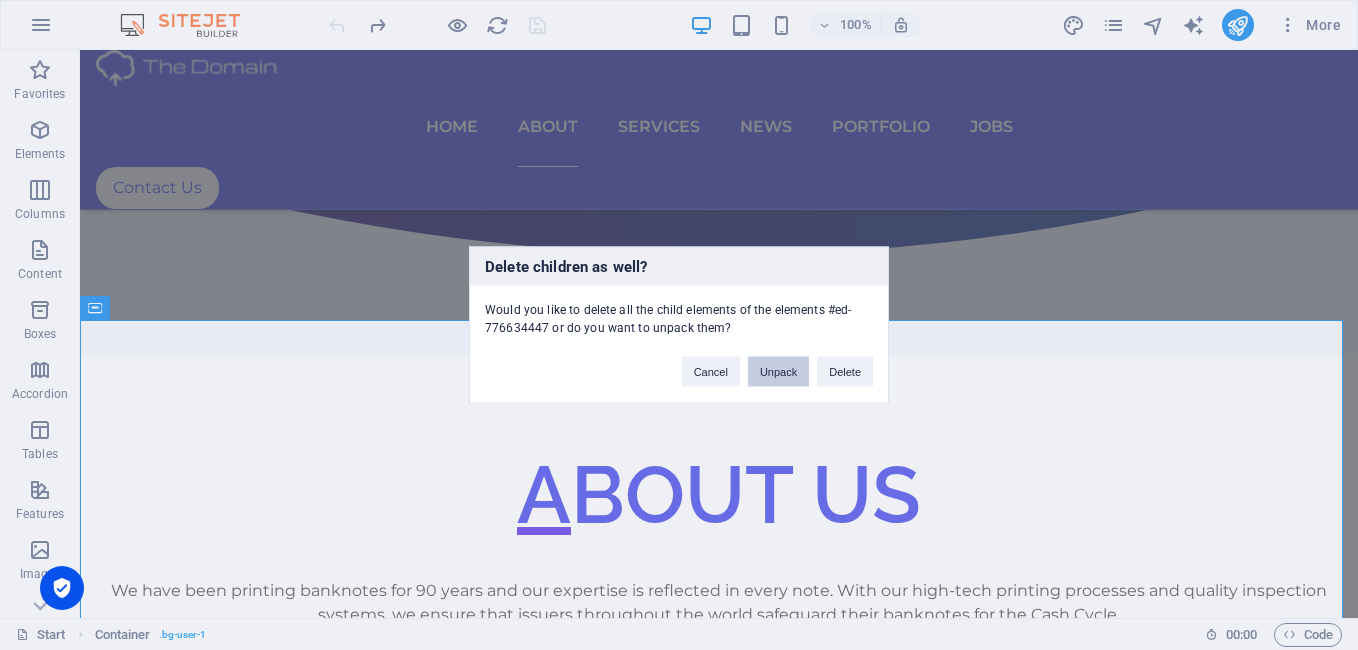 click on "Unpack" at bounding box center [778, 372] 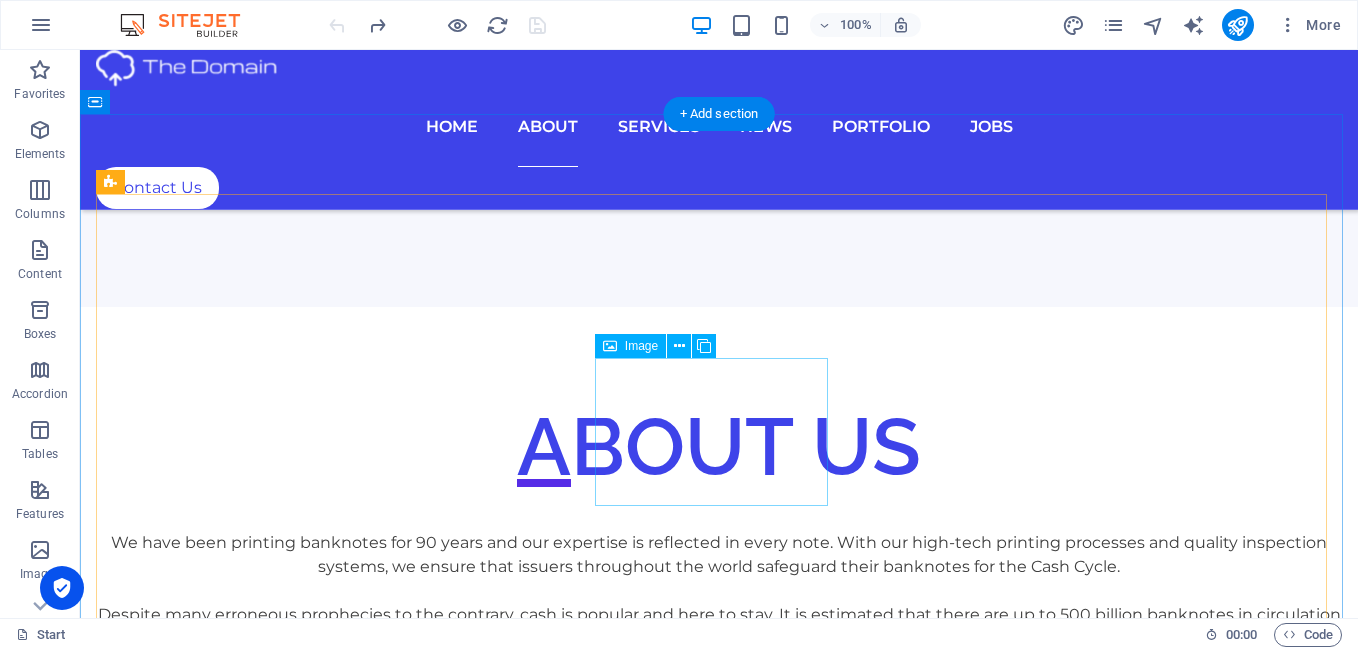 scroll, scrollTop: 1333, scrollLeft: 0, axis: vertical 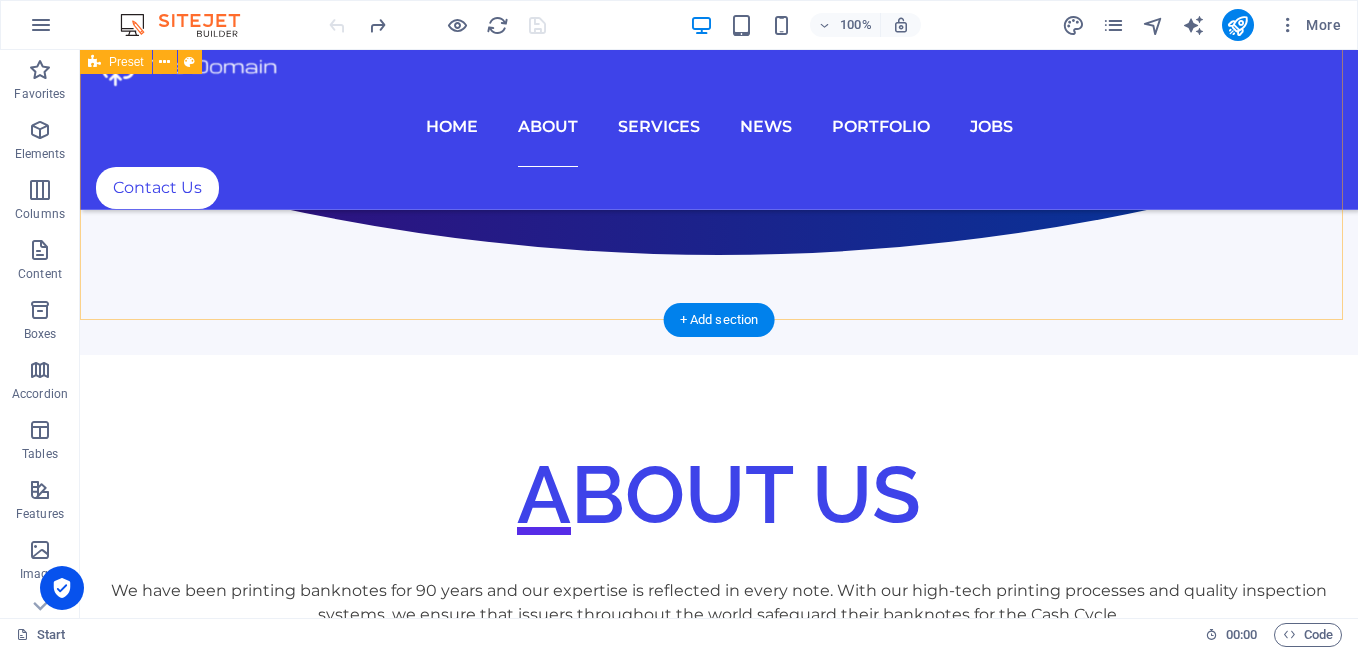 drag, startPoint x: 820, startPoint y: 358, endPoint x: 542, endPoint y: 287, distance: 286.92334 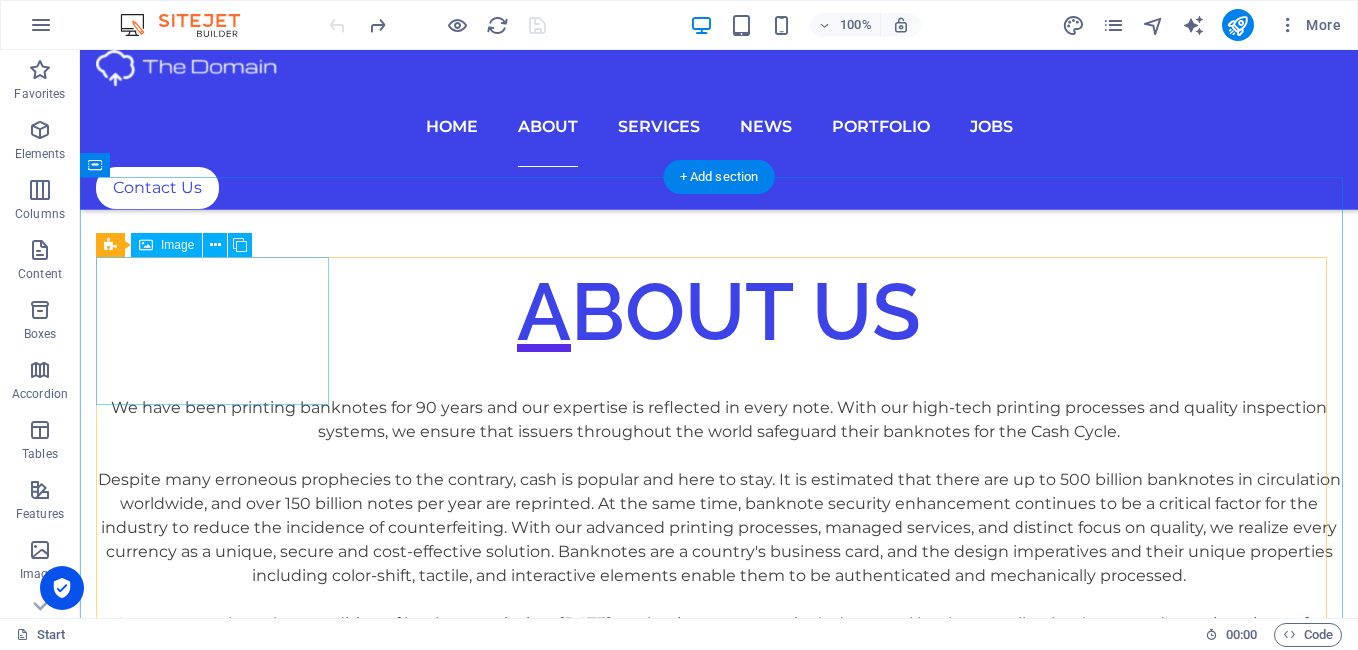 scroll, scrollTop: 1467, scrollLeft: 0, axis: vertical 